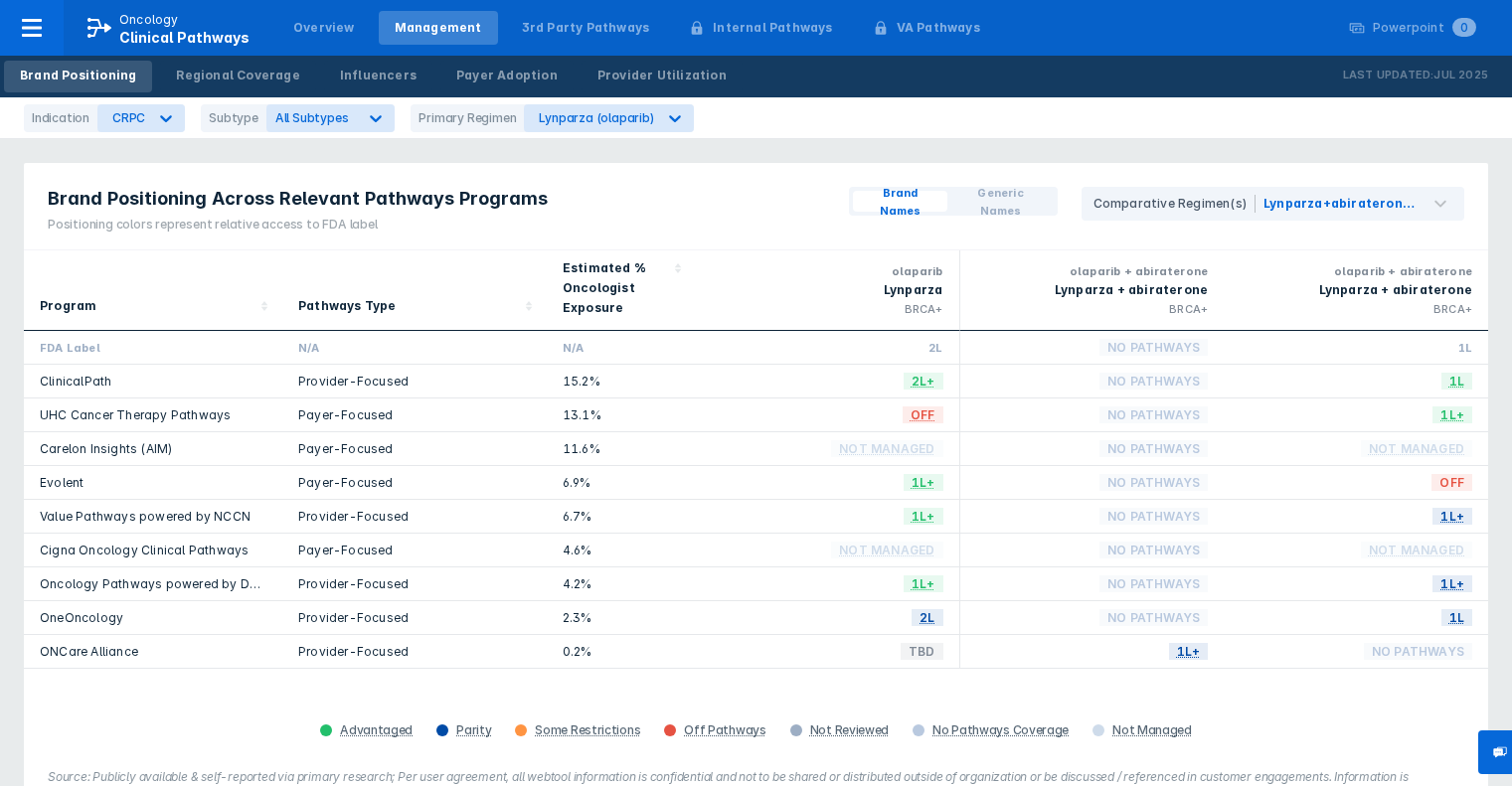 scroll, scrollTop: 0, scrollLeft: 0, axis: both 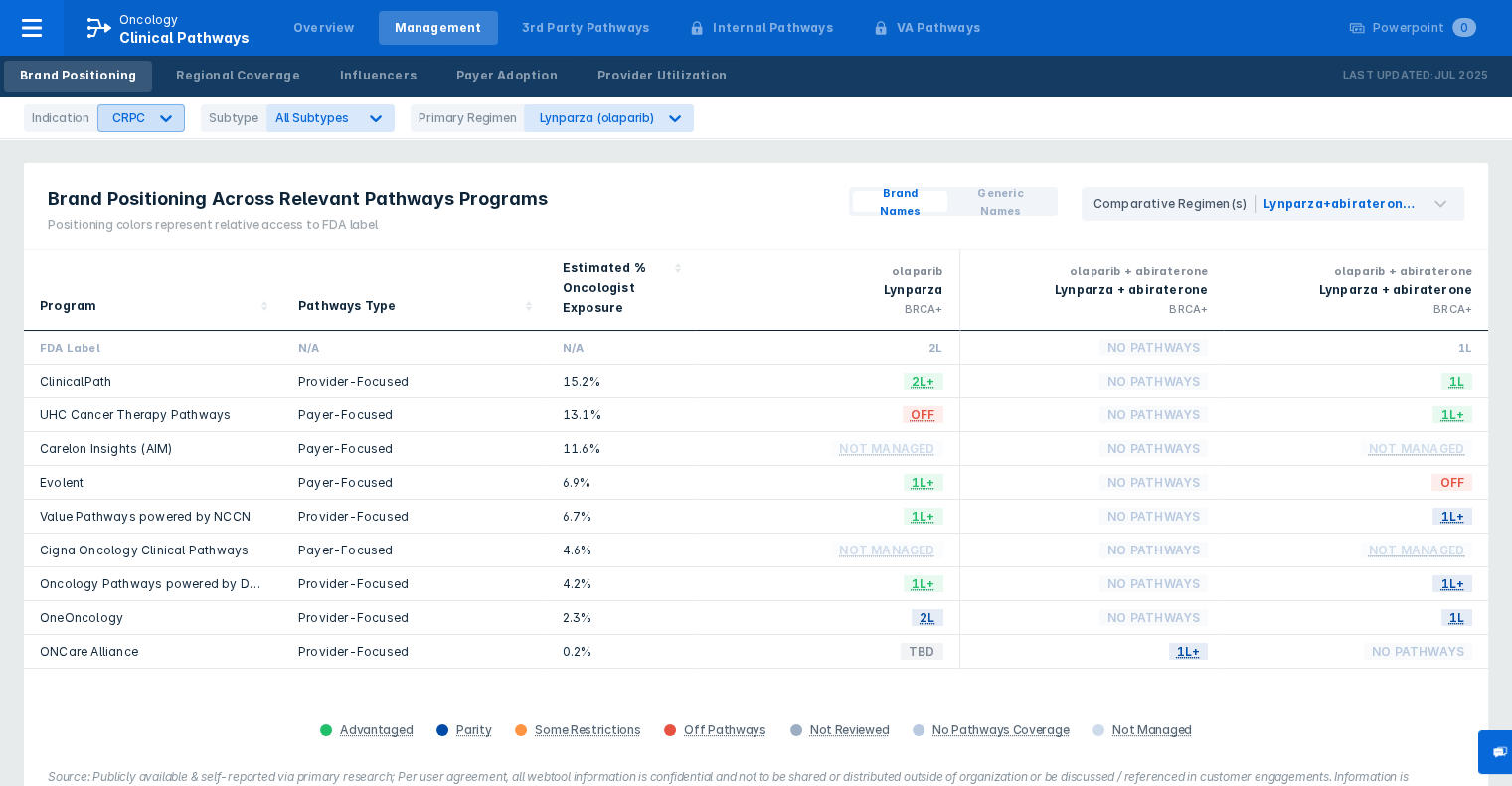 click at bounding box center [166, 118] 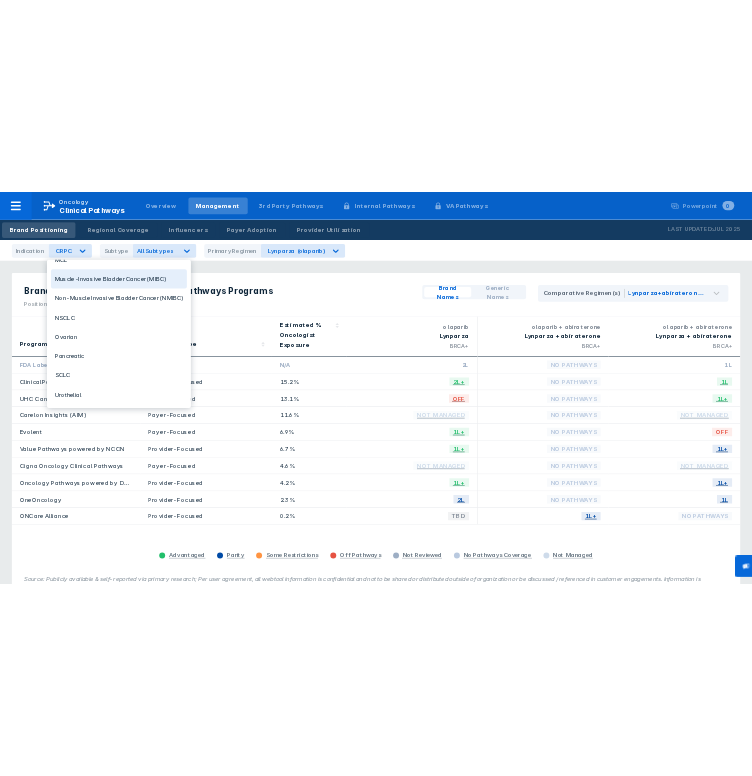 scroll, scrollTop: 216, scrollLeft: 0, axis: vertical 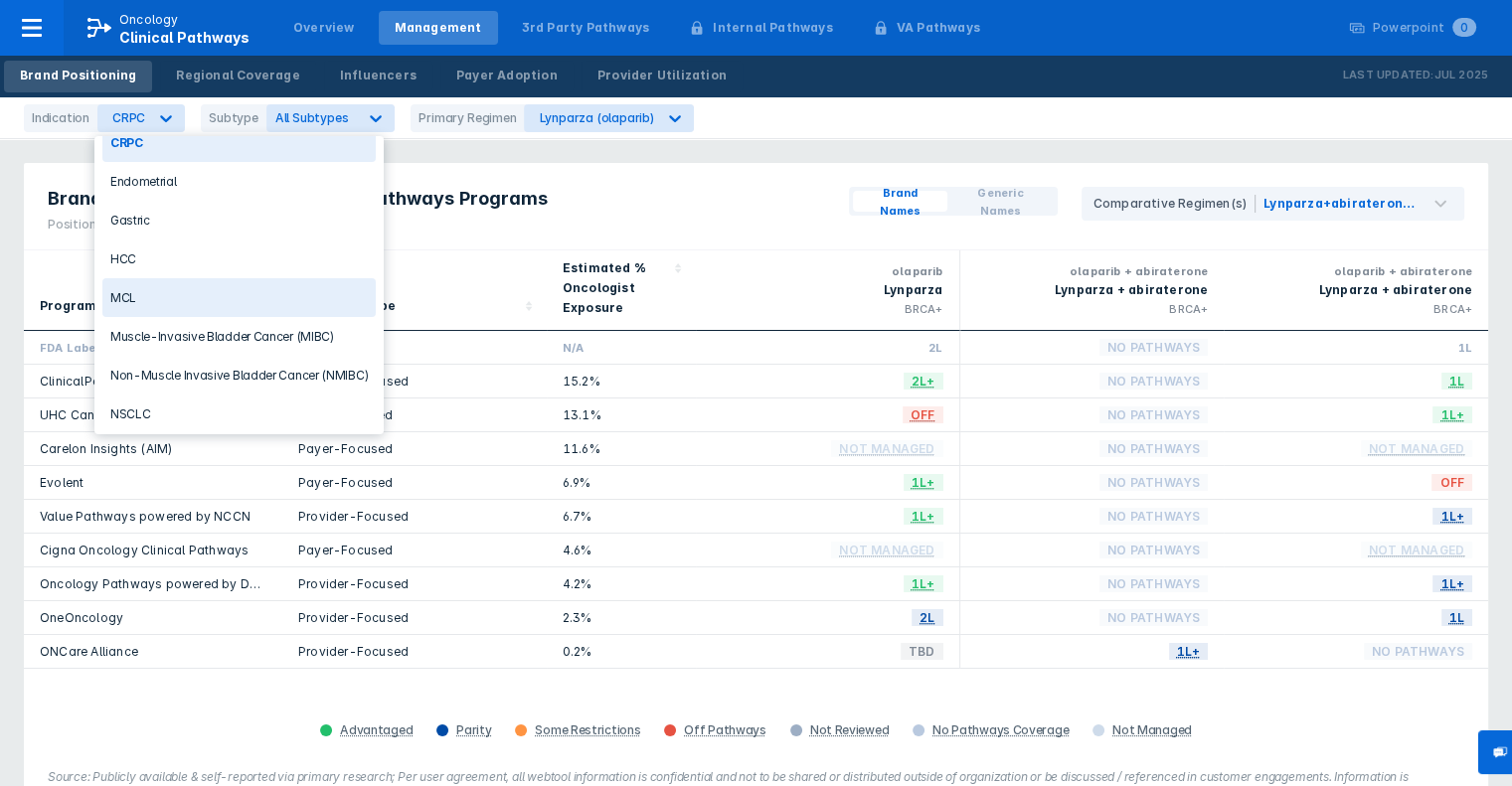 click on "MCL" at bounding box center [239, 297] 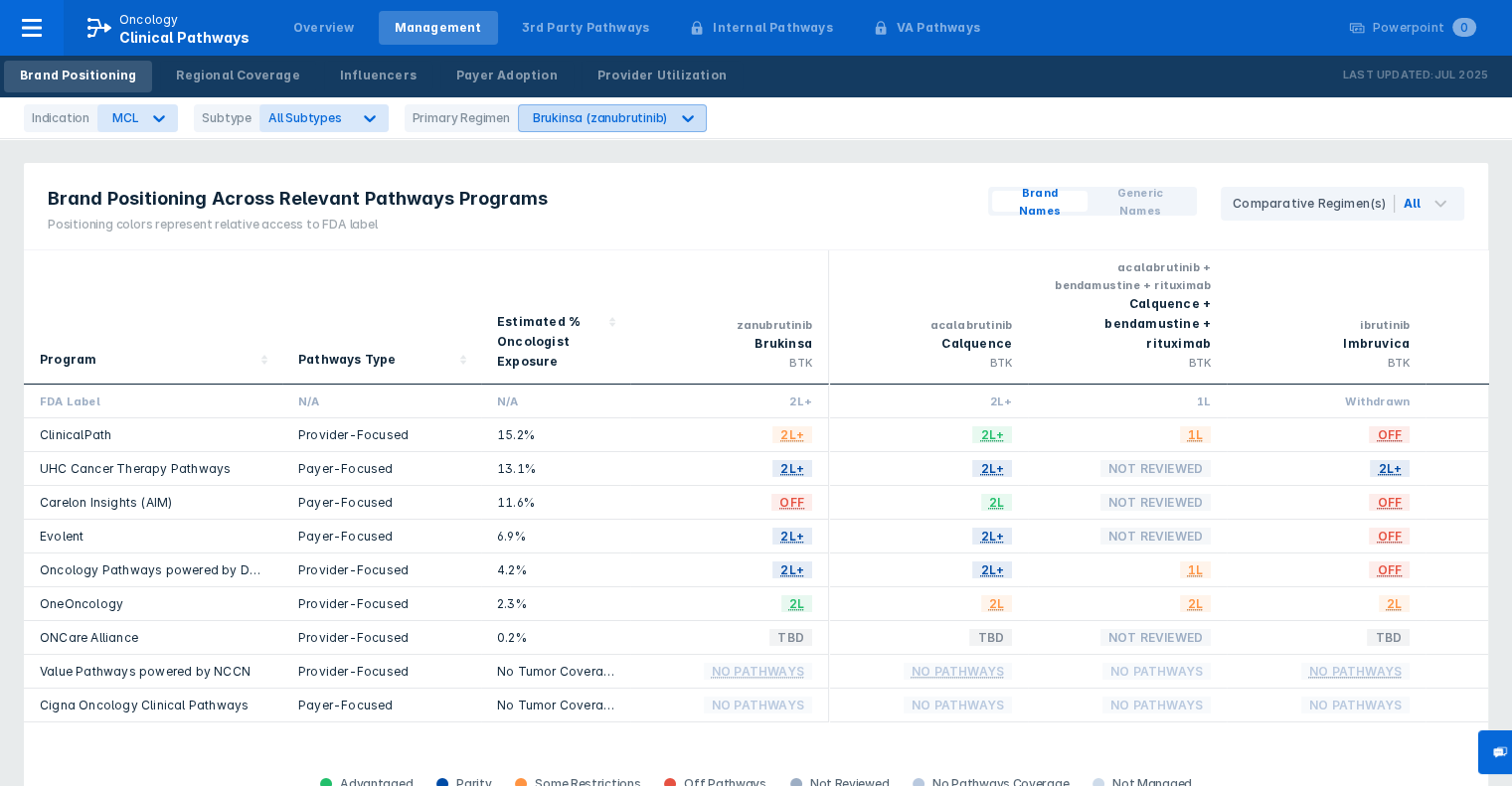click on "Brukinsa (zanubrutinib)" at bounding box center (125, 117) 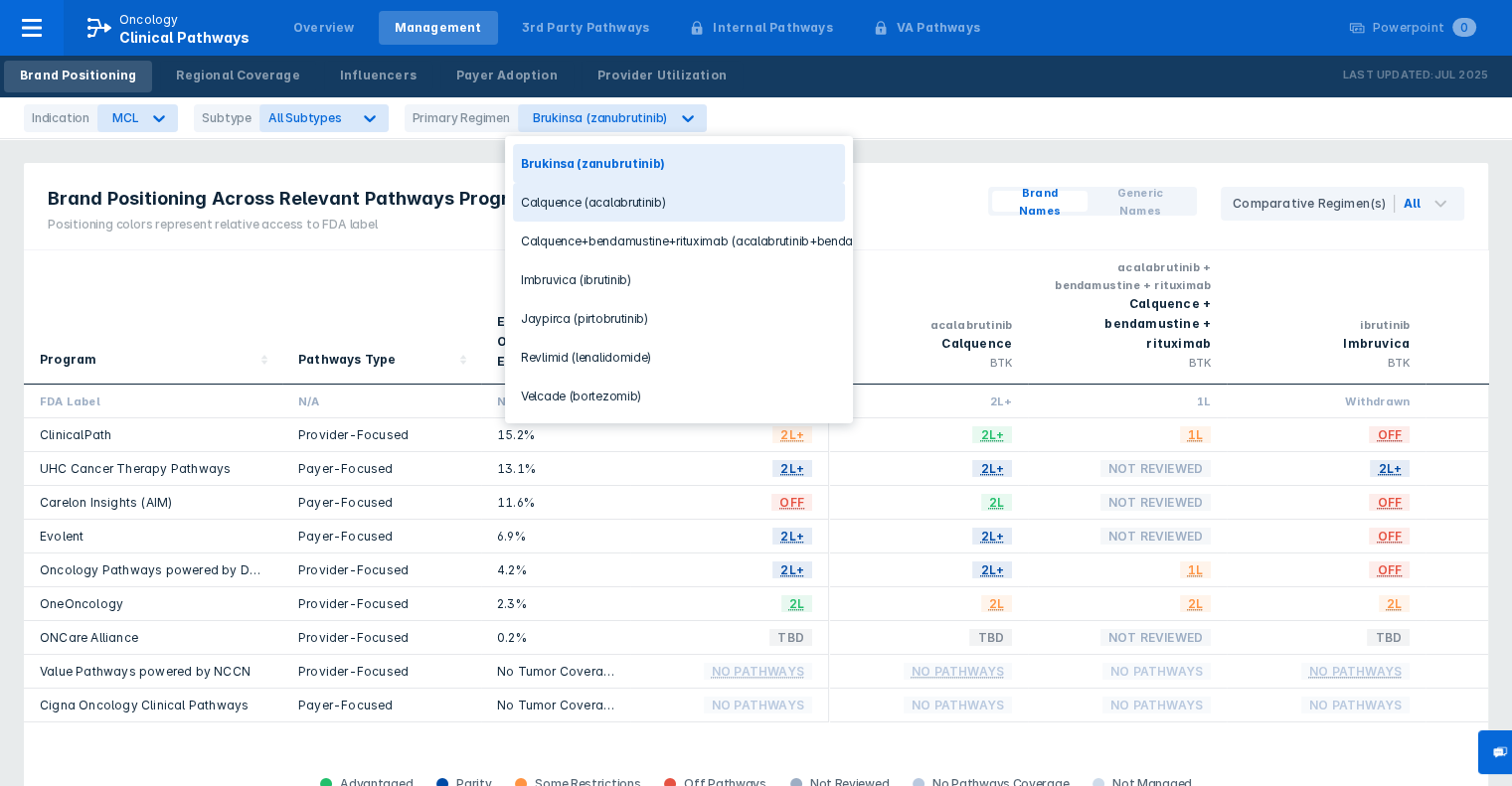click on "Calquence (acalabrutinib)" at bounding box center [679, 202] 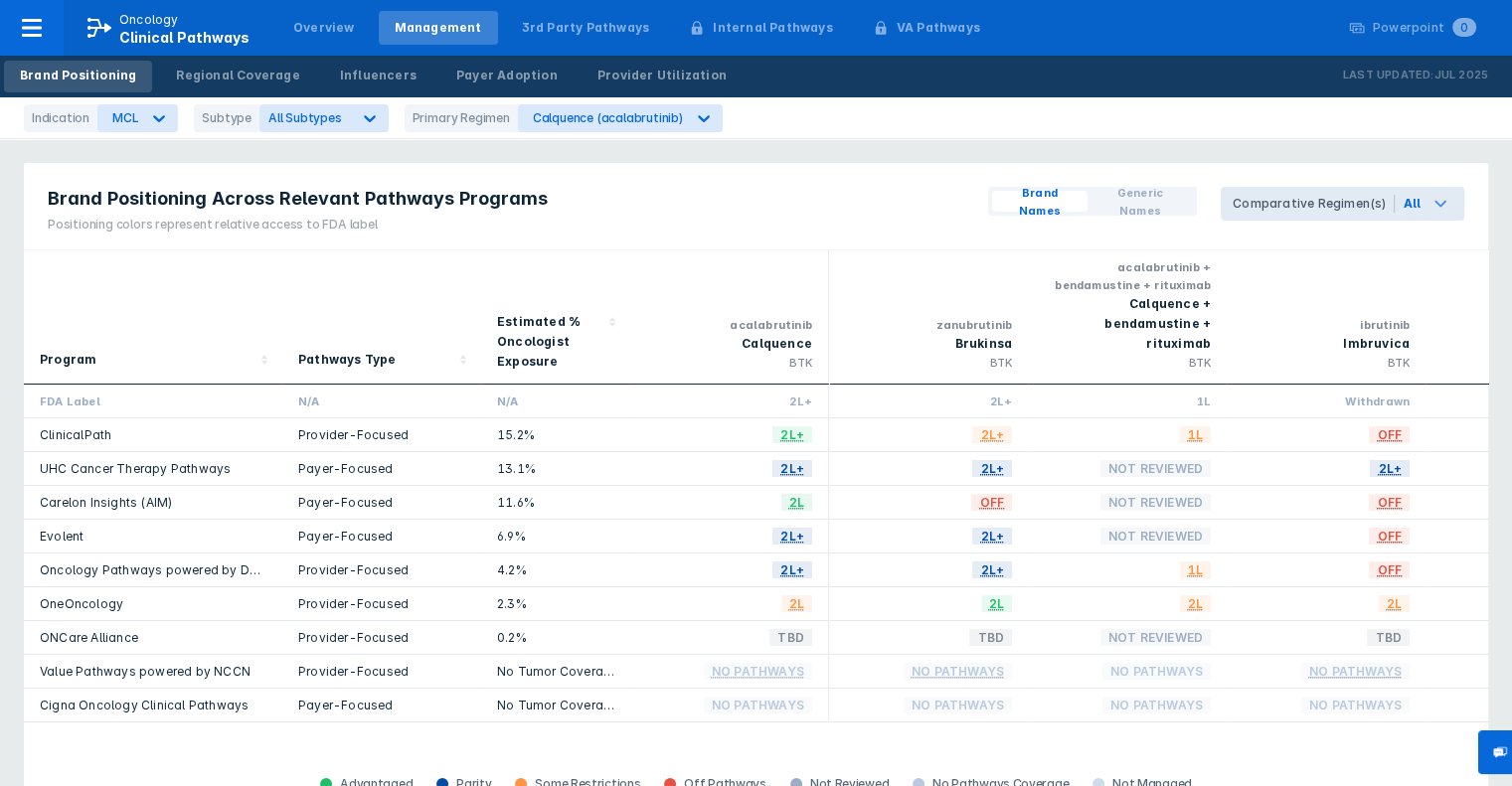 click at bounding box center [1440, 204] 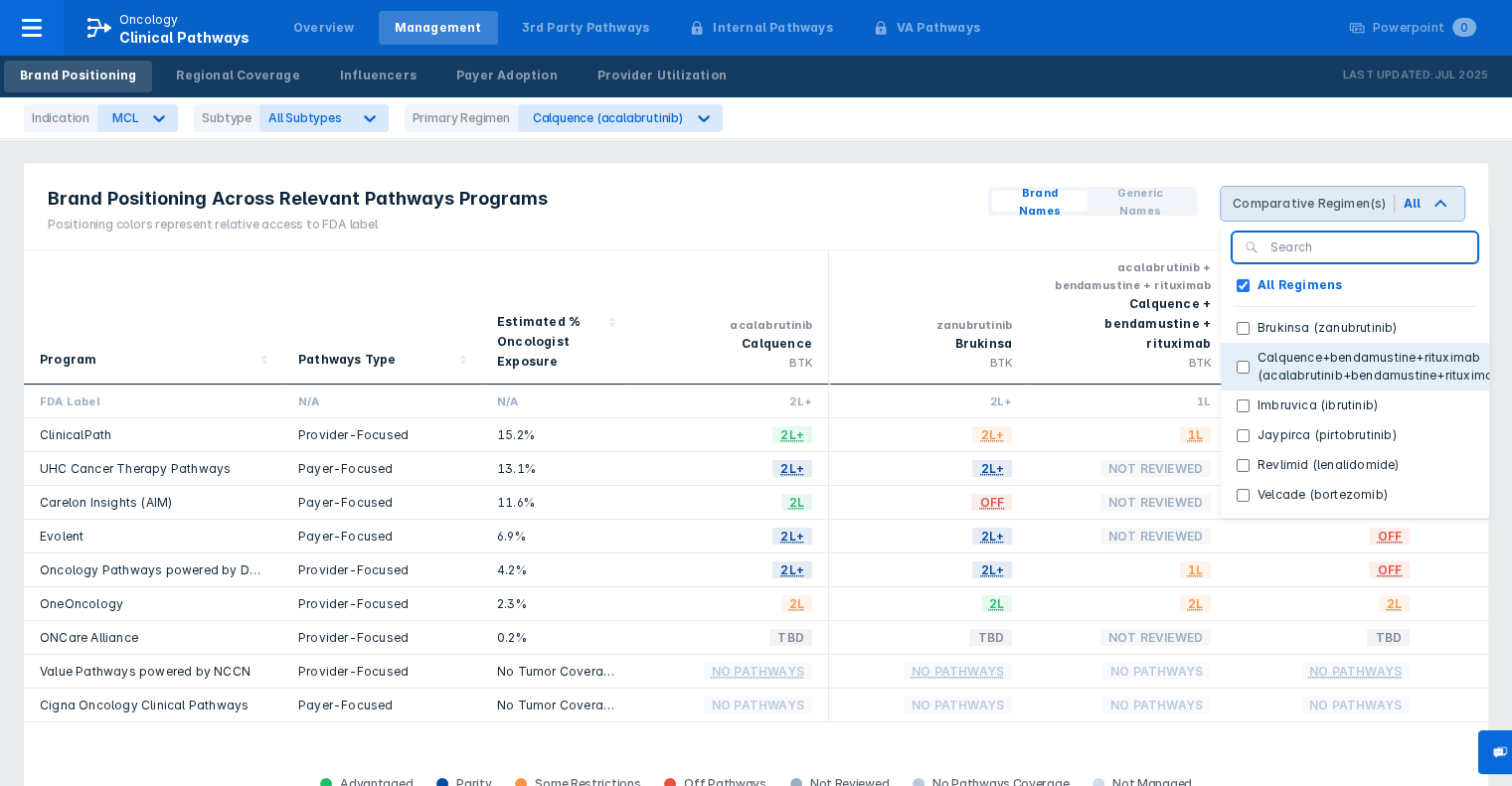 click on "Calquence+bendamustine+rituximab (acalabrutinib+bendamustine+rituximab)" at bounding box center [1355, 328] 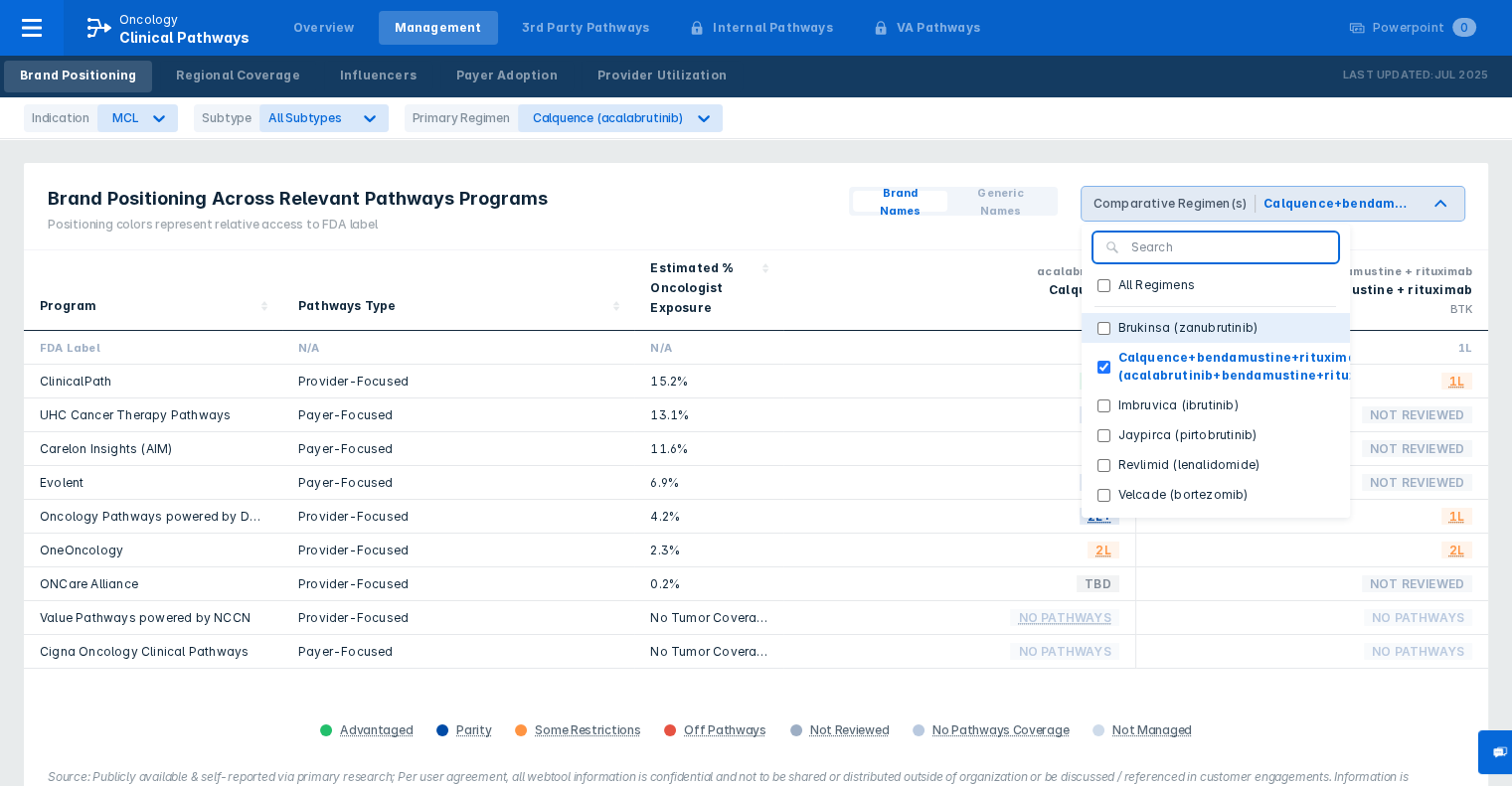 click on "Brukinsa (zanubrutinib)" at bounding box center [1188, 328] 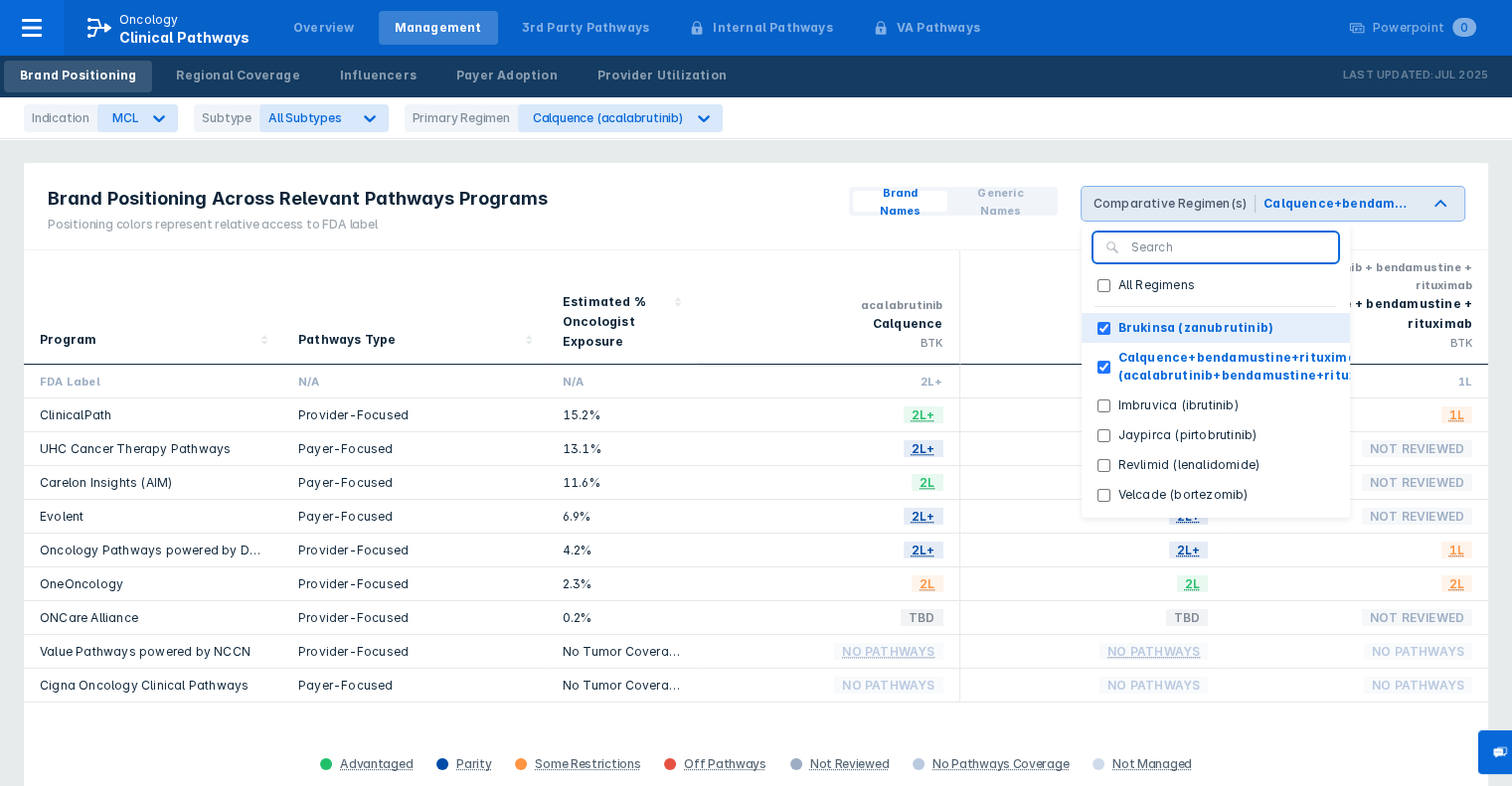 click on "Brukinsa (zanubrutinib)" at bounding box center [1196, 328] 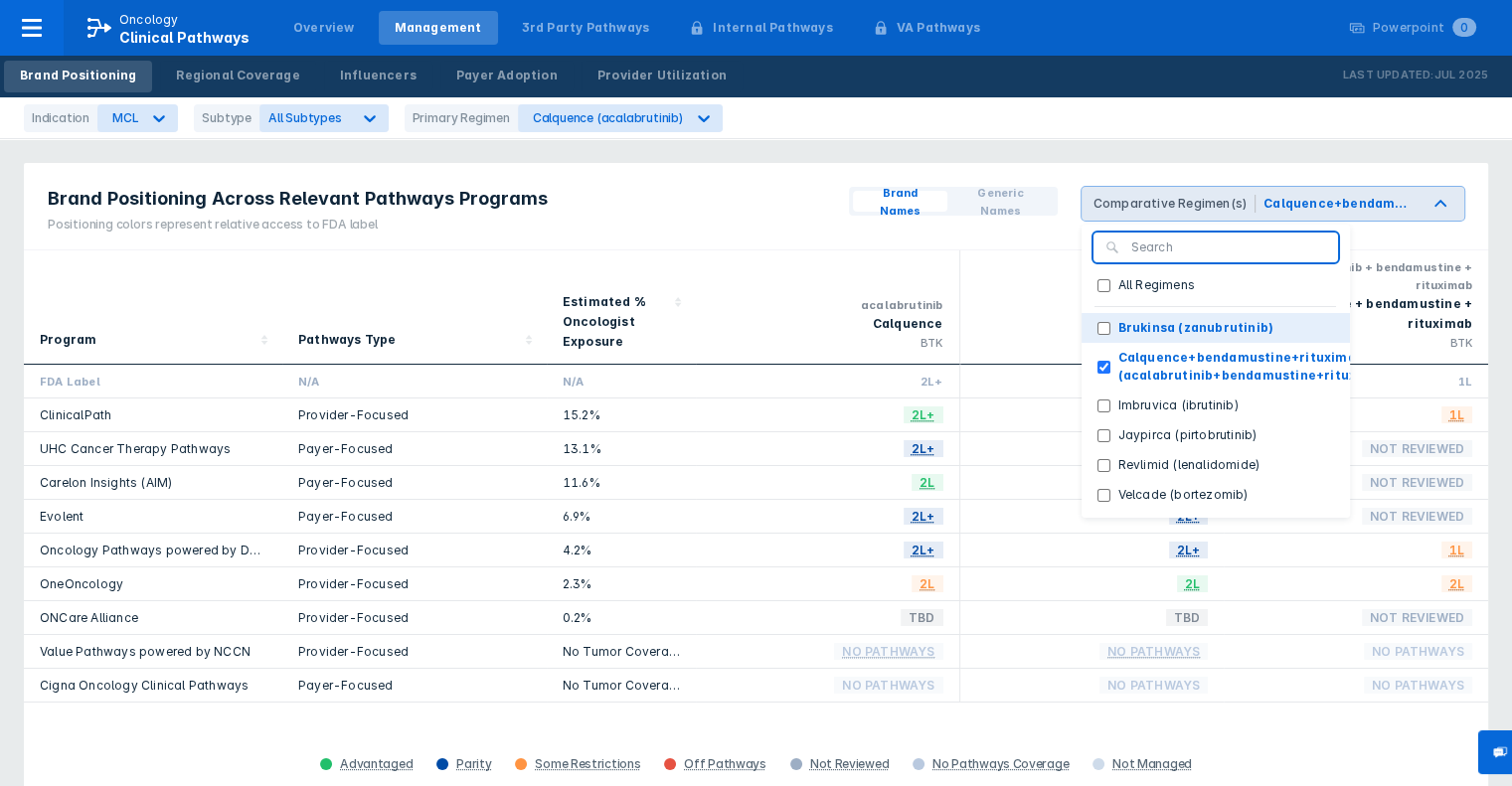 checkbox on "false" 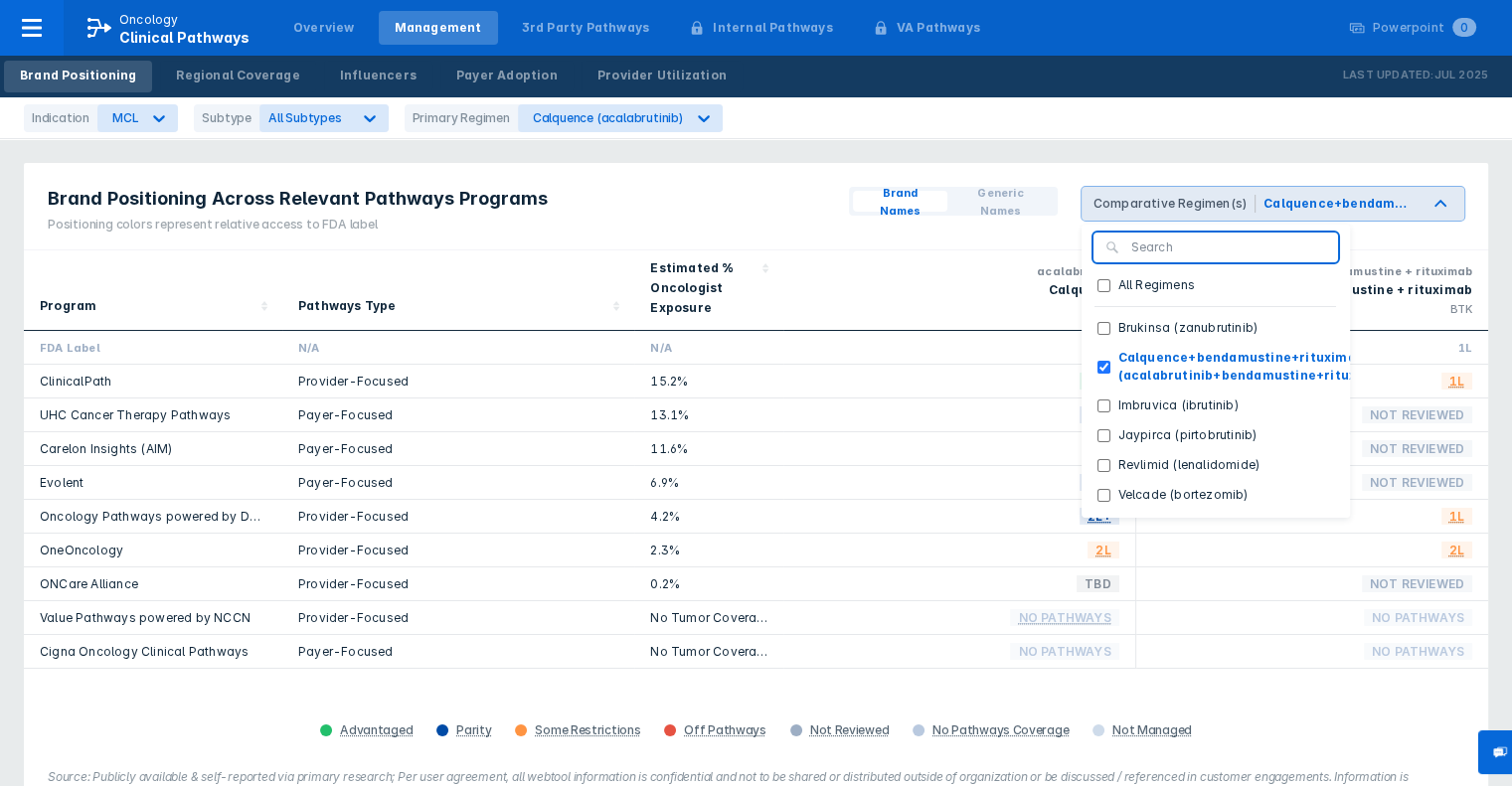 click on "Brand Positioning Across Relevant Pathways Programs Positioning colors represent relative access to FDA label Brand Names Generic Names Comparative Regimen(s) [DRUG]+[DRUG]+[DRUG] ([DRUG]+[DRUG]+[DRUG]) All Regimens [DRUG] ([DRUG]) [DRUG]+[DRUG]+[DRUG] ([DRUG]+[DRUG]+[DRUG]) [DRUG] ([DRUG]) [DRUG] ([DRUG]) [DRUG] ([DRUG]) [DRUG] ([DRUG]) Program Pathways Type Estimated % Oncologist Exposure [DRUG] [DRUG] BTK [DRUG] + [DRUG] + [DRUG] [DRUG] + [DRUG] + [DRUG] BTK FDA Label N/A N/A 2L+ 1L ClinicalPath Provider-Focused 15.2% 2L+ 1L UHC Cancer Therapy Pathways Payer-Focused 13.1% 2L+ Not Reviewed Carelon Insights (AIM) Payer-Focused 11.6% 2L Not Reviewed Evolent Payer-Focused 6.9% 2L+ Not Reviewed Oncology Pathways powered by Dana-Farber Provider-Focused 4.2% 2L+ 1L OneOncology Provider-Focused 2.3% 2L 2L ONCare Alliance Provider-Focused 0.2% TBD Not Reviewed Provider-Focused Advantaged" at bounding box center (756, 495) 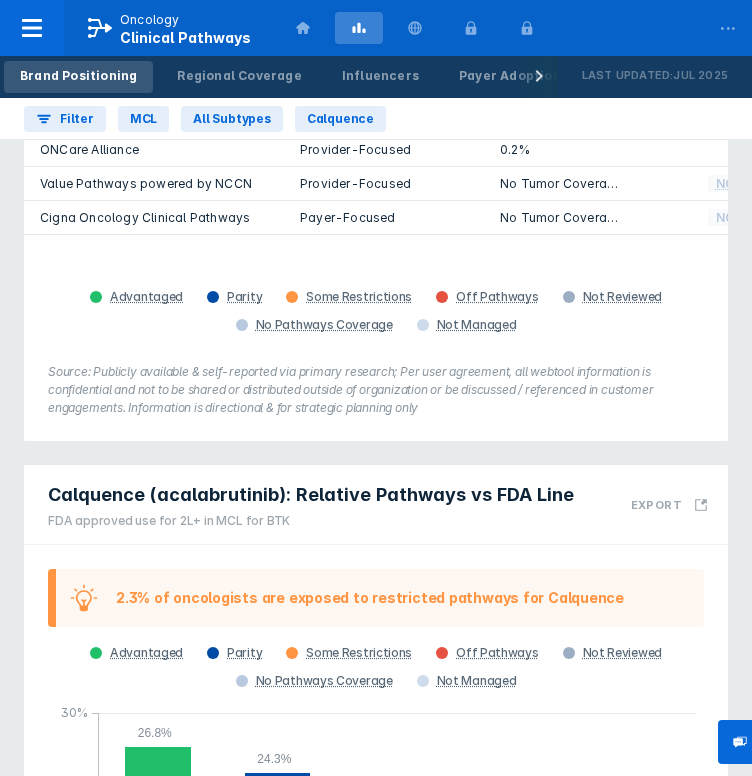 scroll, scrollTop: 333, scrollLeft: 0, axis: vertical 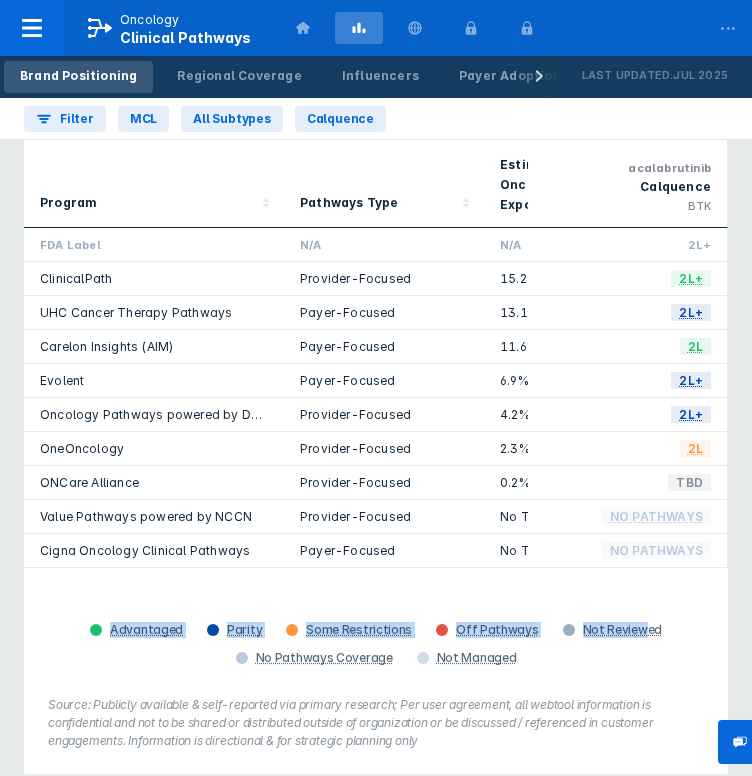 drag, startPoint x: 637, startPoint y: 566, endPoint x: 561, endPoint y: 555, distance: 76.79192 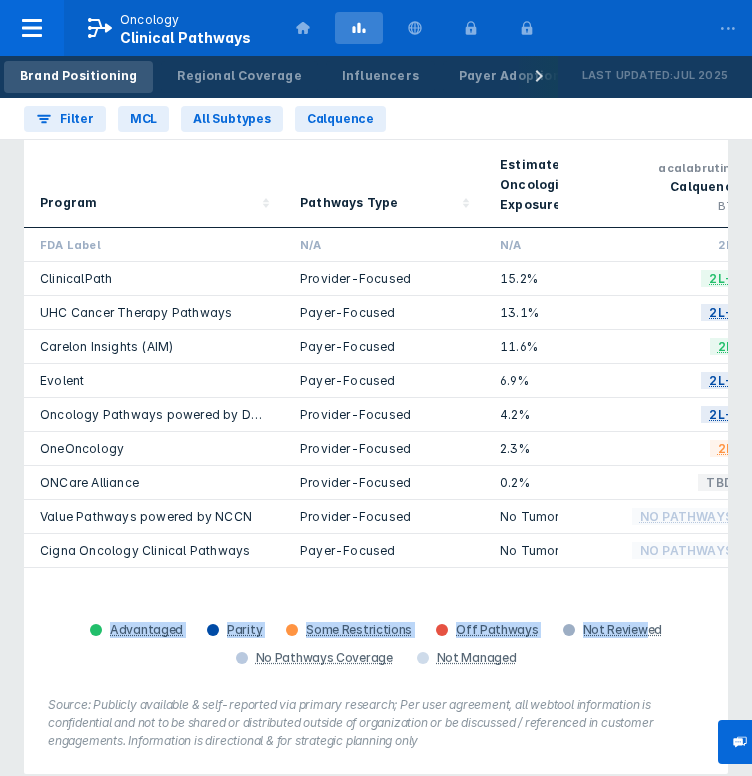 scroll, scrollTop: 0, scrollLeft: 306, axis: horizontal 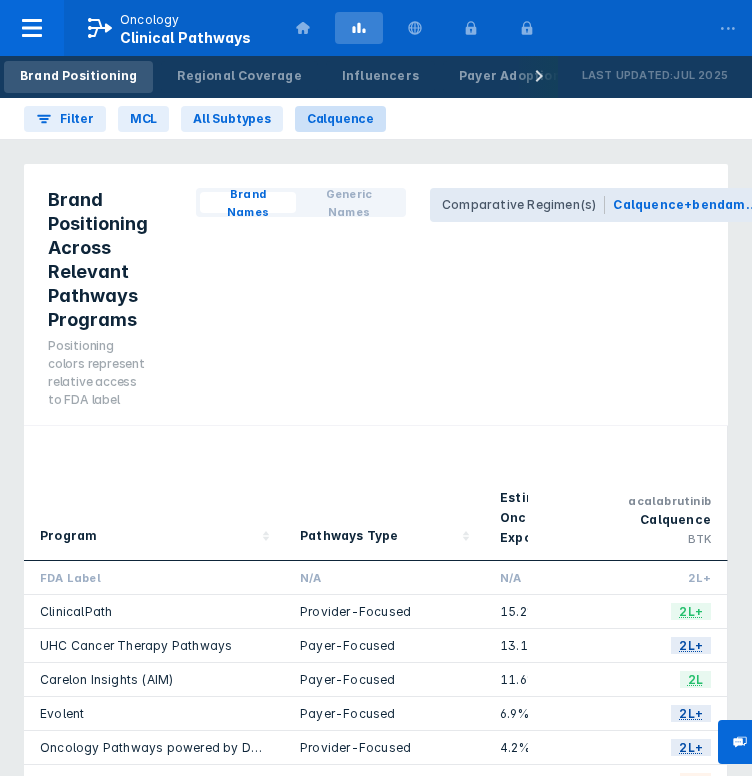 click on "Calquence" at bounding box center (340, 119) 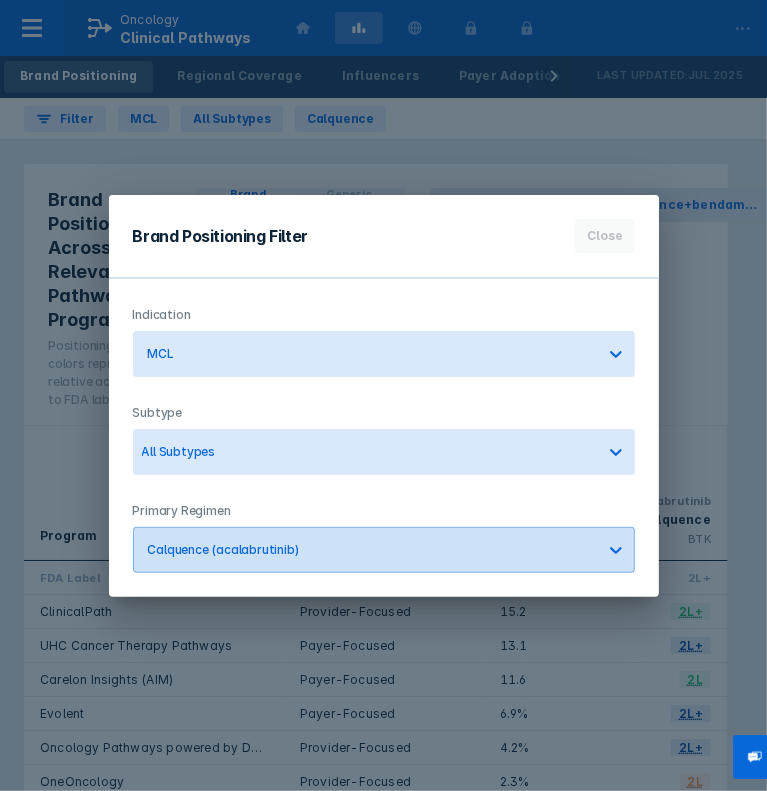 click on "Calquence (acalabrutinib)" at bounding box center (371, 353) 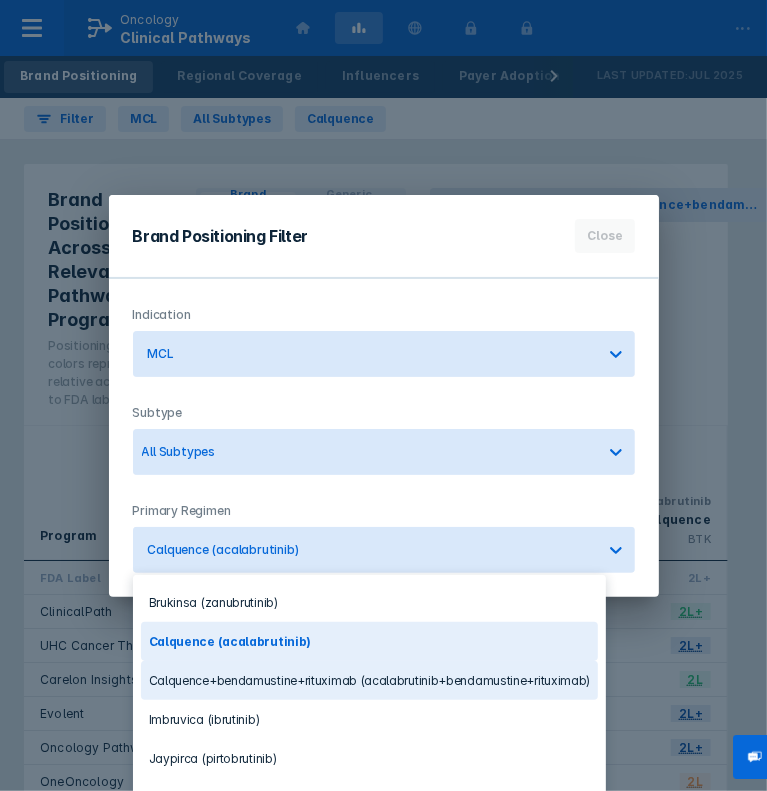 click on "Calquence+bendamustine+rituximab (acalabrutinib+bendamustine+rituximab)" at bounding box center [370, 680] 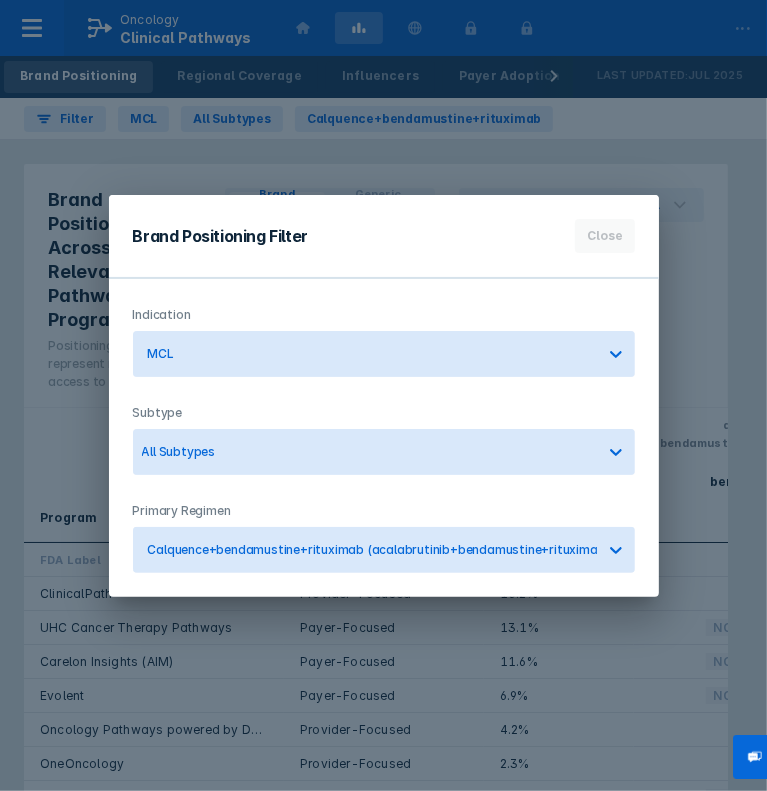 click on "Brand Positioning Filter Close Indication MCL Subtype All Subtypes Primary Regimen option [DRUG]+[DRUG]+[DRUG] ([DRUG]+[DRUG]+[DRUG]), selected. [DRUG]+[DRUG]+[DRUG] ([DRUG]+[DRUG]+[DRUG])" at bounding box center [383, 395] 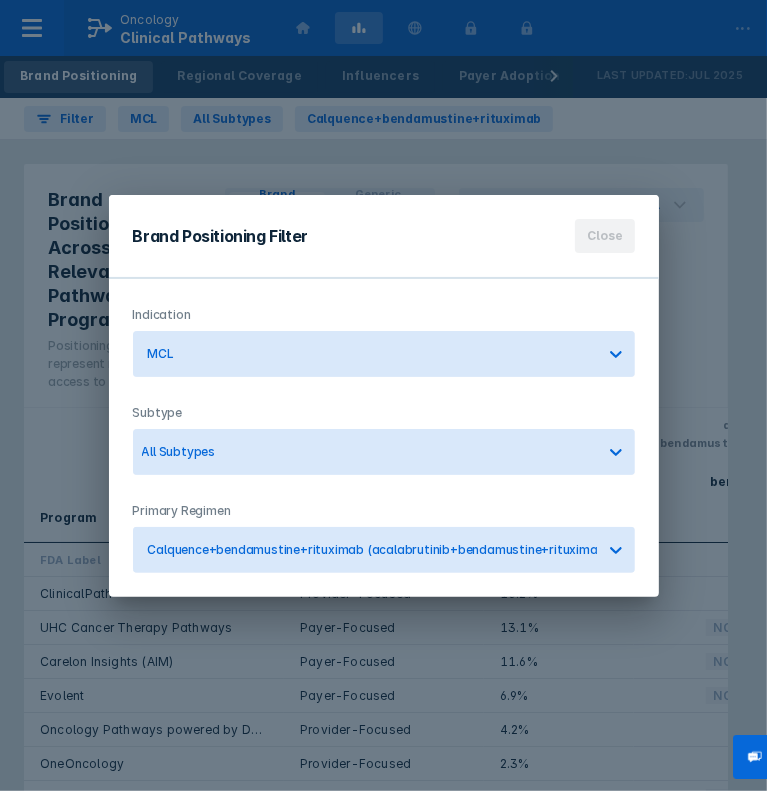click on "Close" at bounding box center [604, 236] 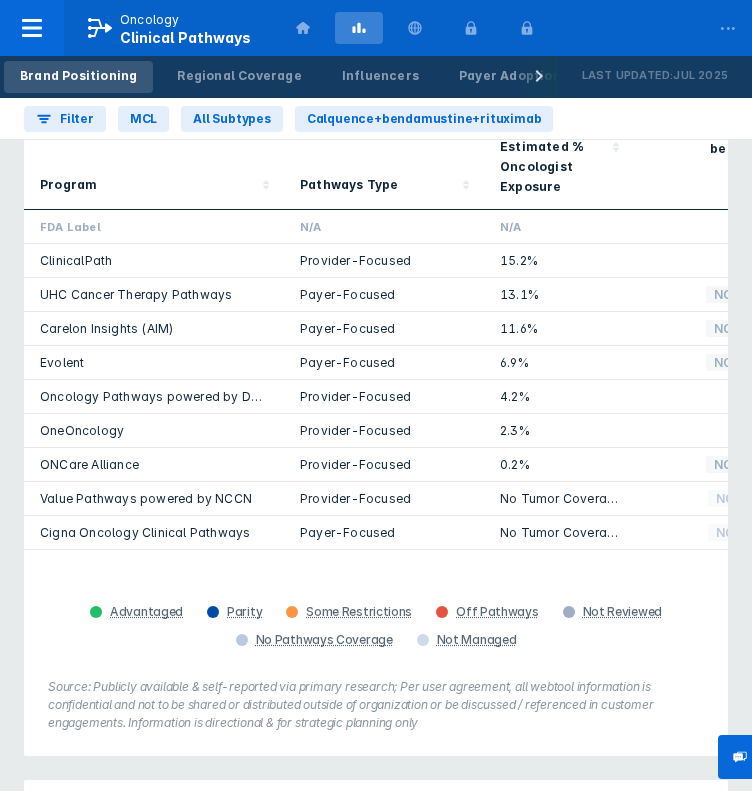 scroll, scrollTop: 166, scrollLeft: 0, axis: vertical 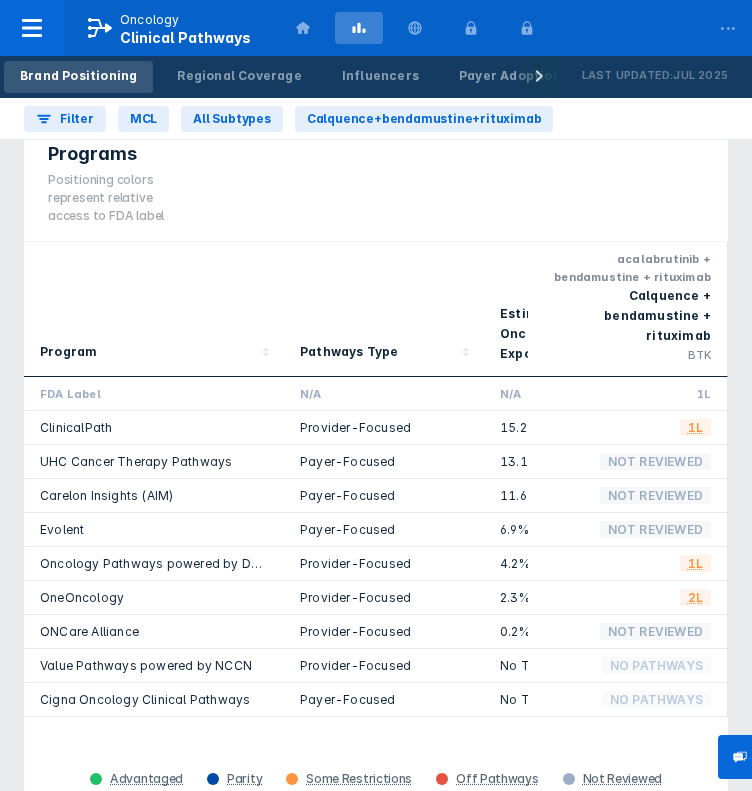 click on "Brand Names Generic Names Comparative Regimen(s) All" at bounding box center (464, 119) 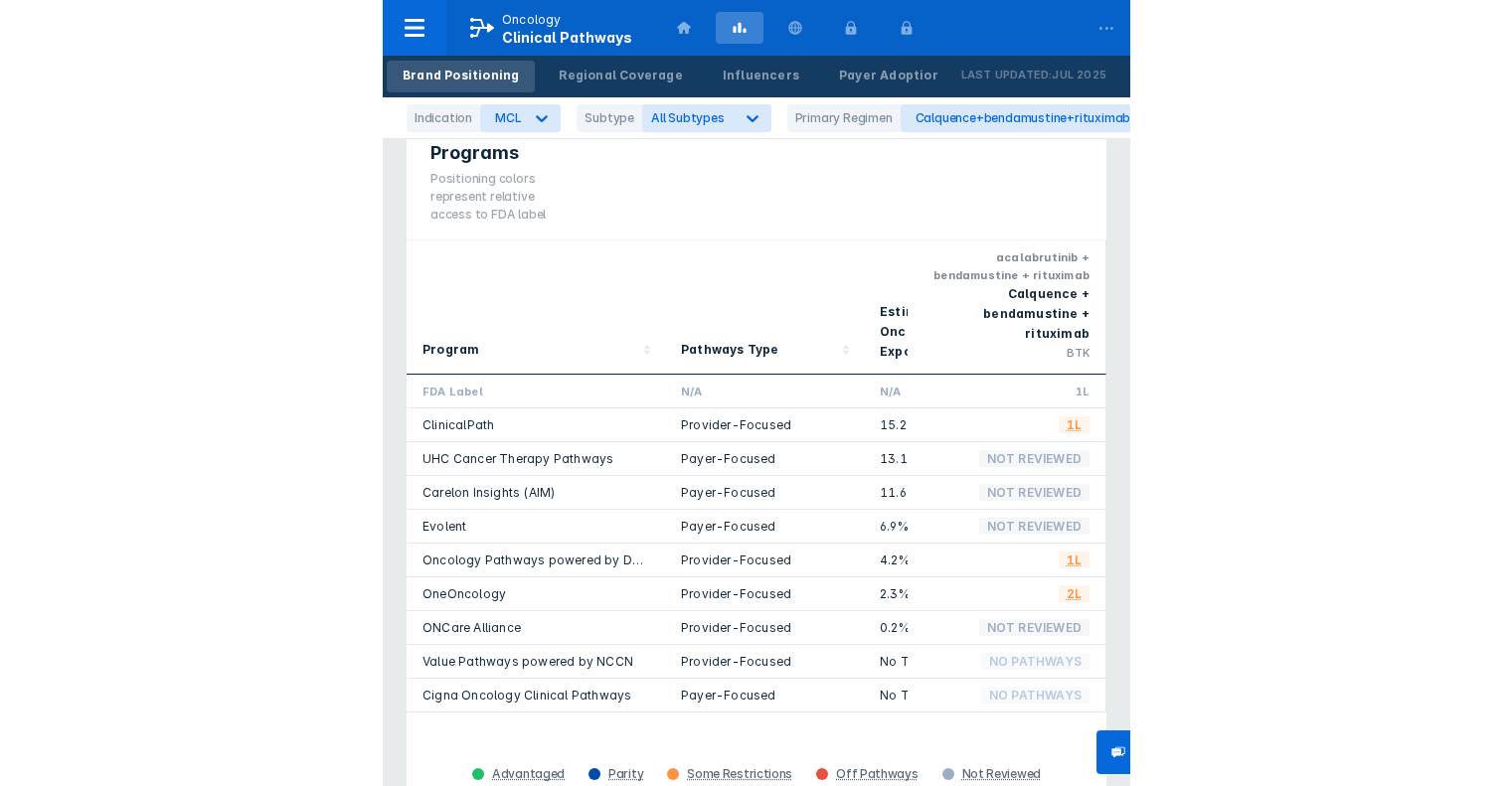 scroll, scrollTop: 0, scrollLeft: 534, axis: horizontal 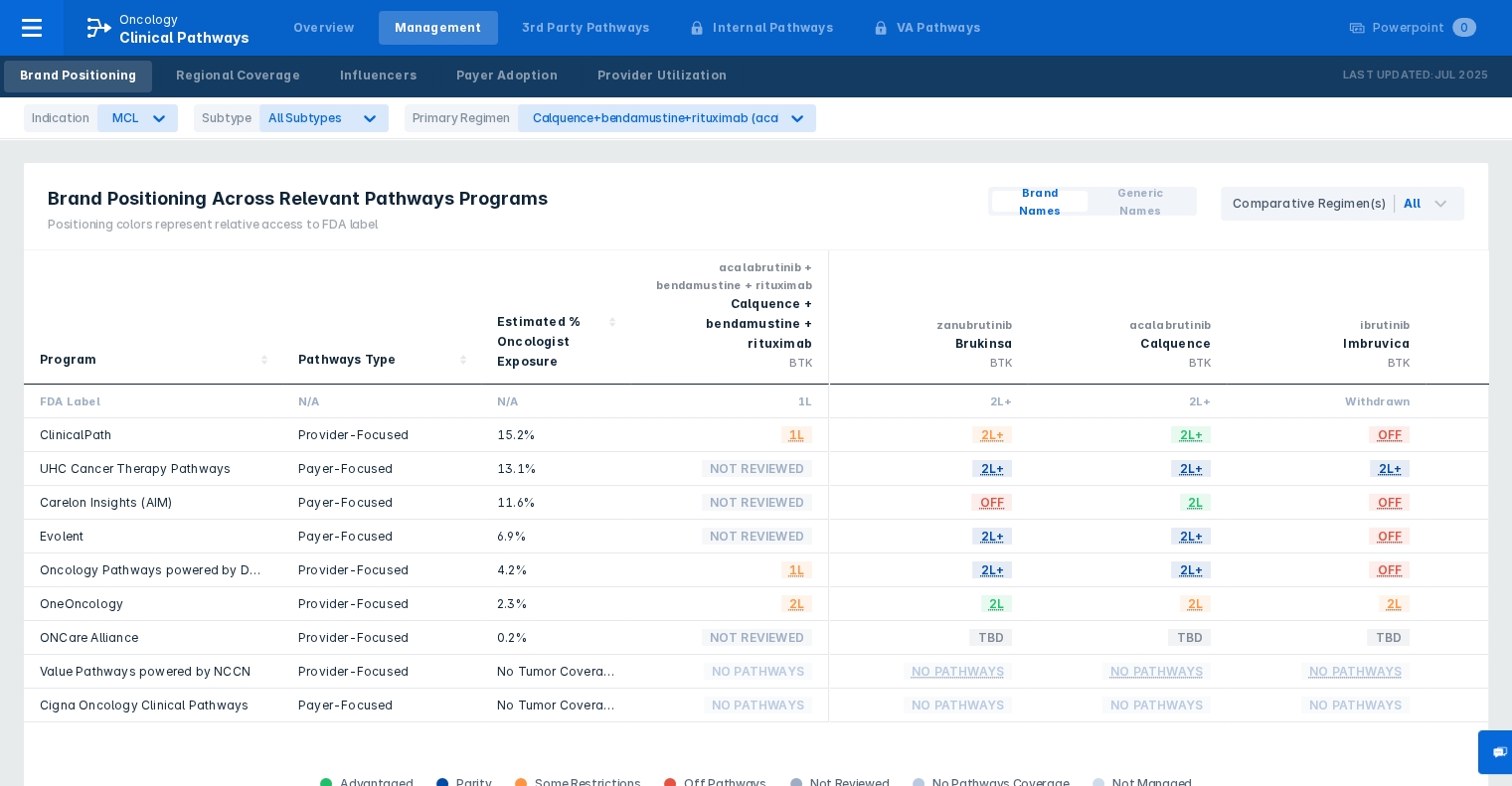 drag, startPoint x: 724, startPoint y: 653, endPoint x: 1284, endPoint y: 753, distance: 568.85851 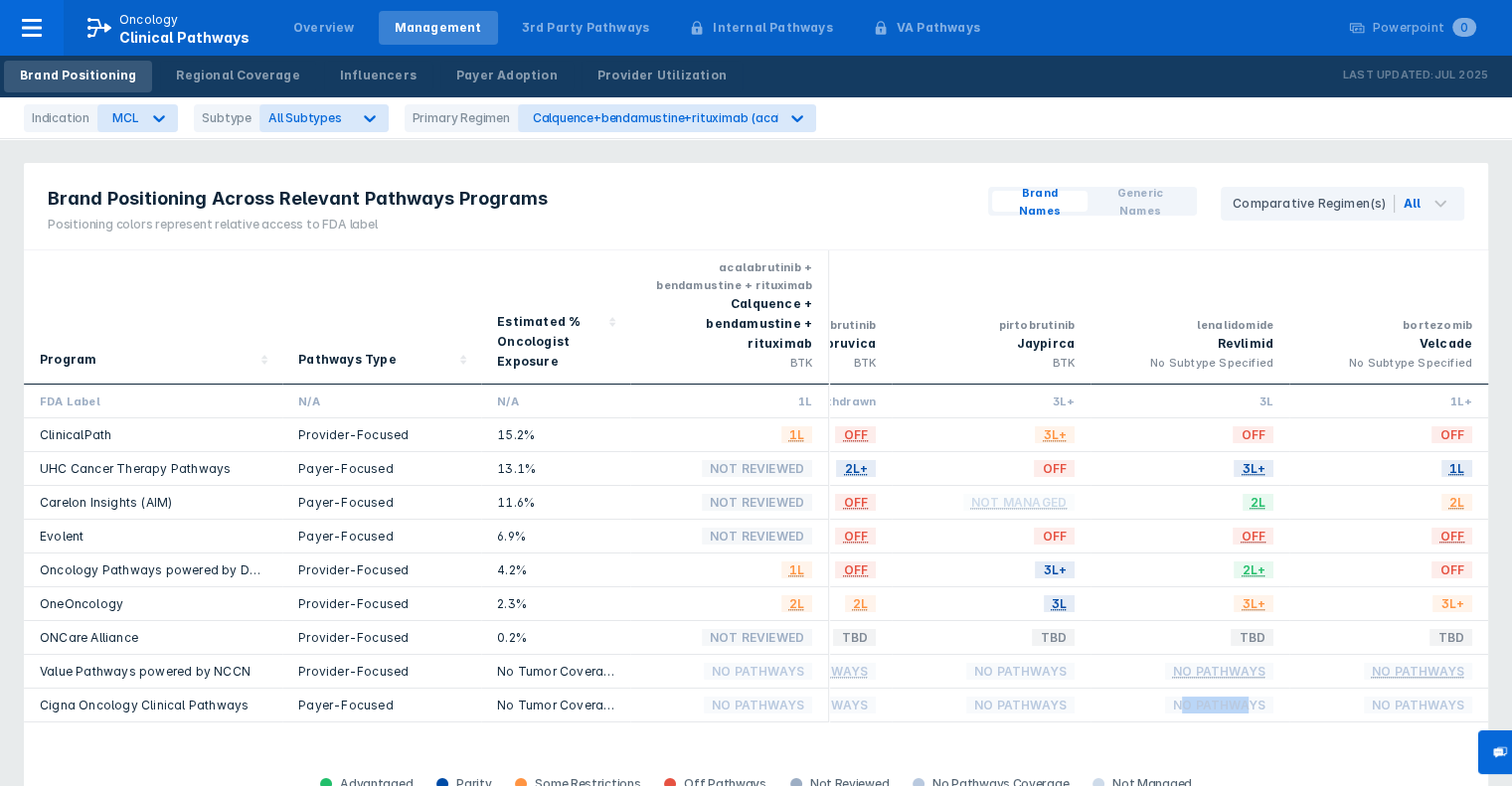 drag, startPoint x: 1185, startPoint y: 702, endPoint x: 1248, endPoint y: 717, distance: 65 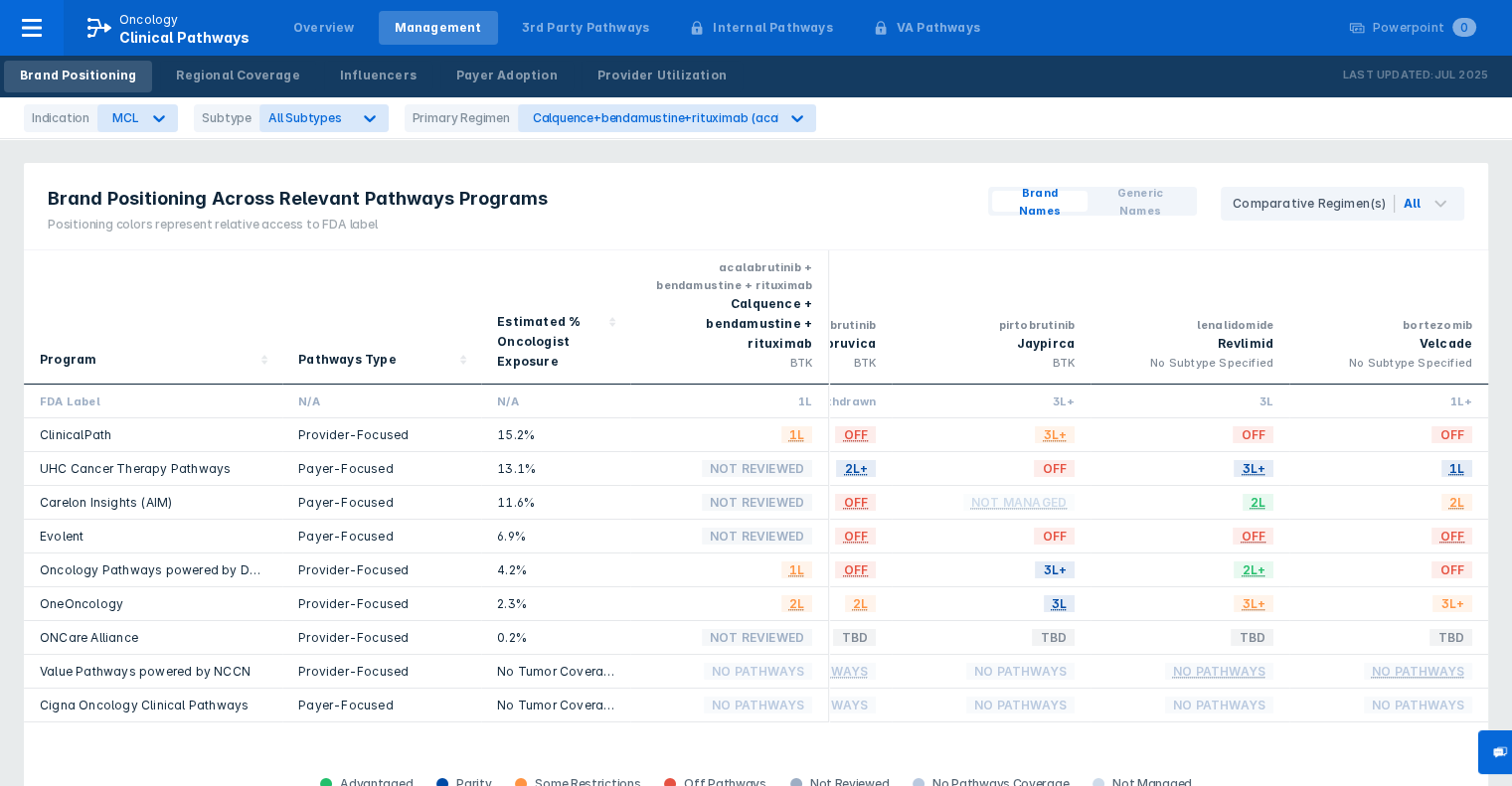 drag, startPoint x: 1229, startPoint y: 733, endPoint x: 1240, endPoint y: 725, distance: 13.601471 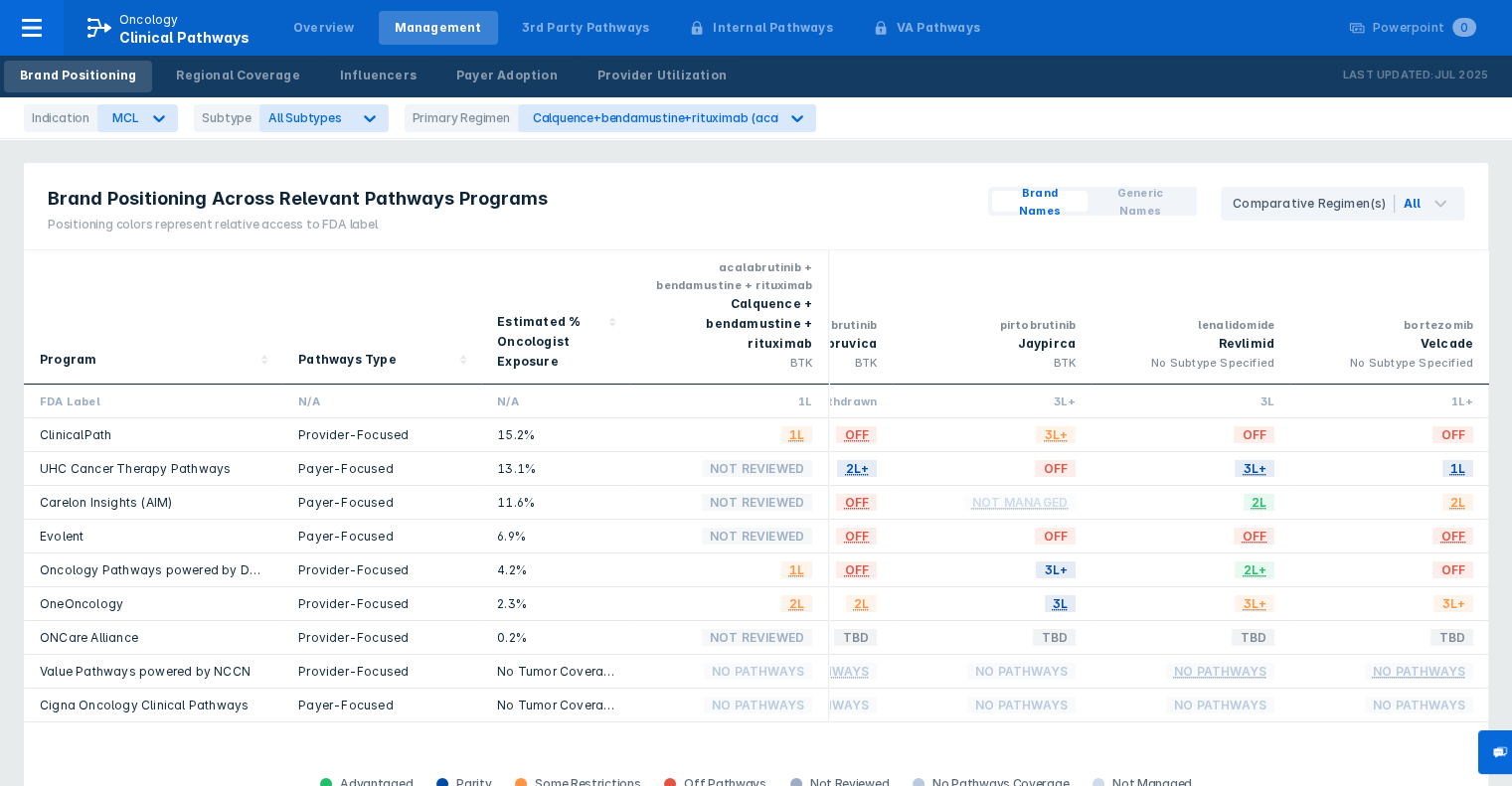 scroll, scrollTop: 0, scrollLeft: 0, axis: both 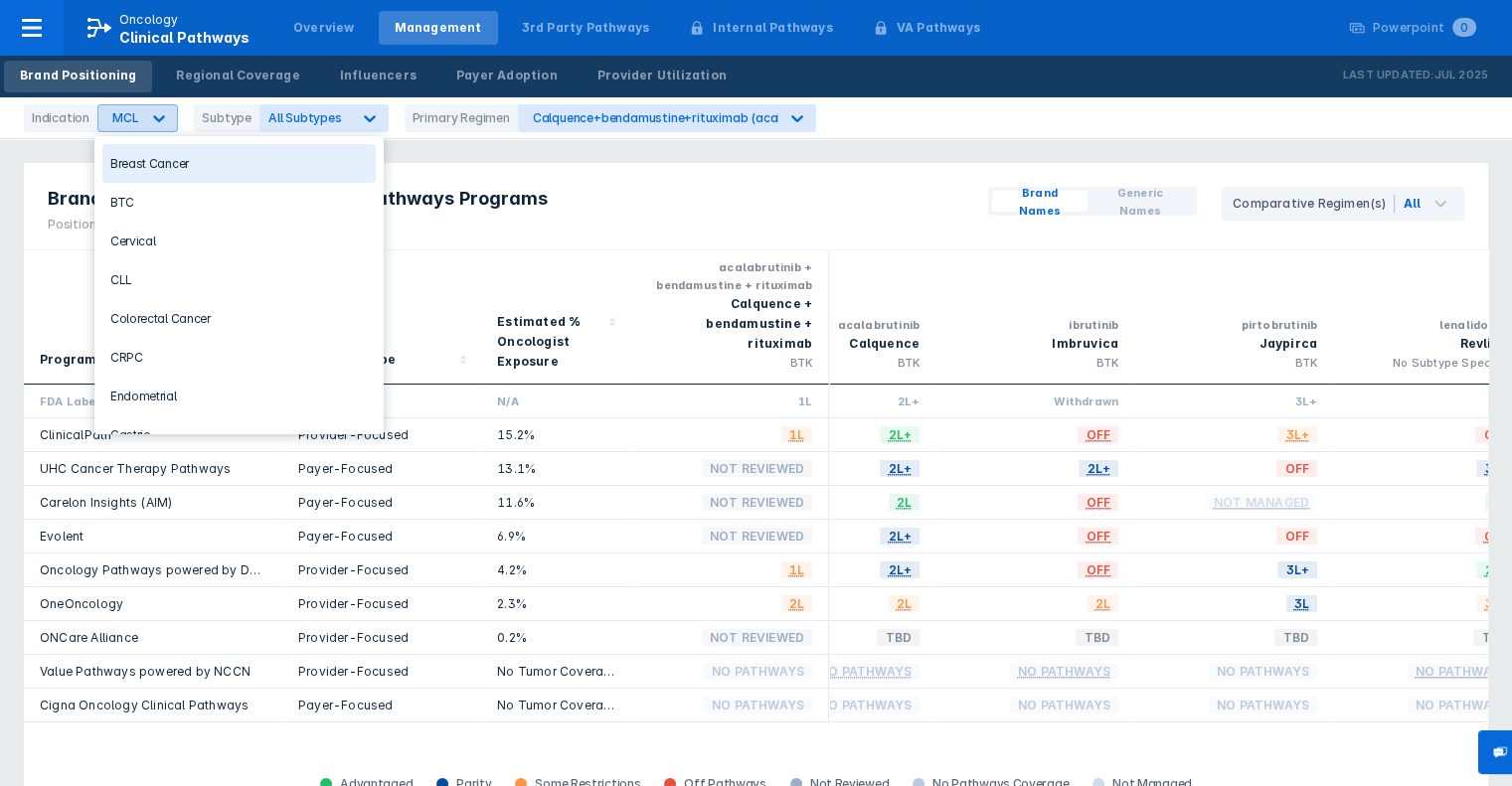 click at bounding box center [159, 118] 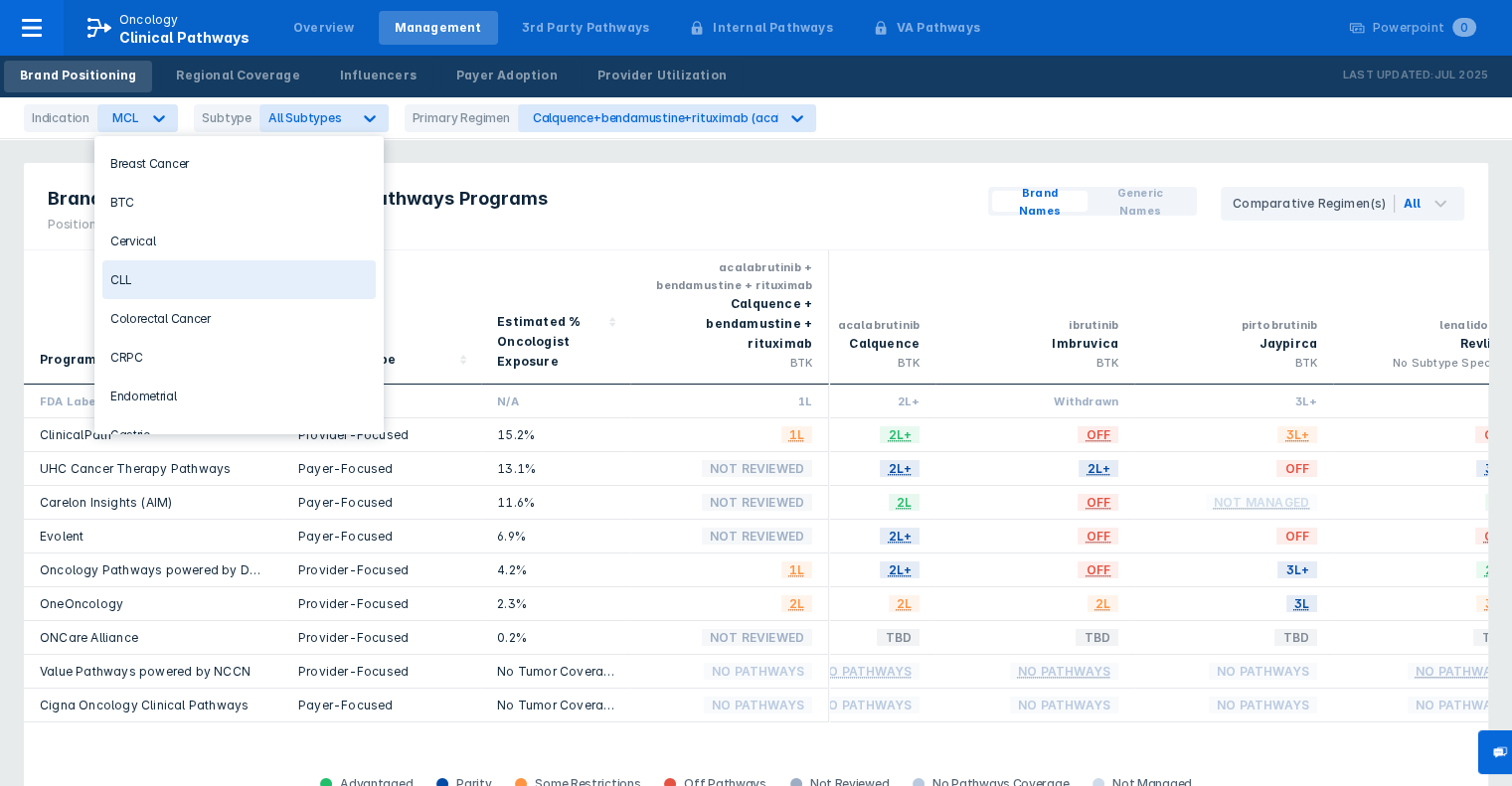 click on "CLL" at bounding box center (239, 279) 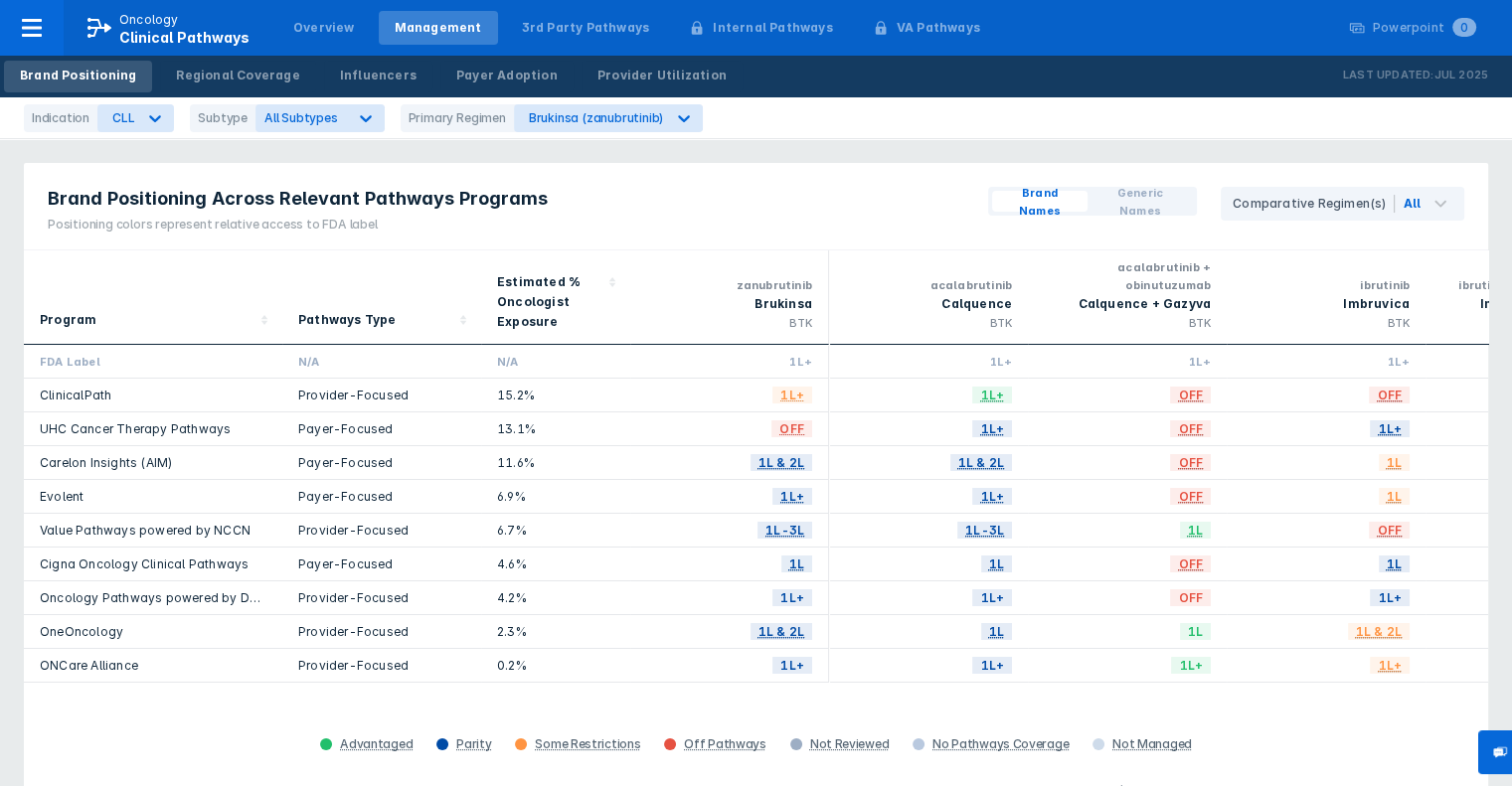 click on "1L+" at bounding box center [1787, 394] 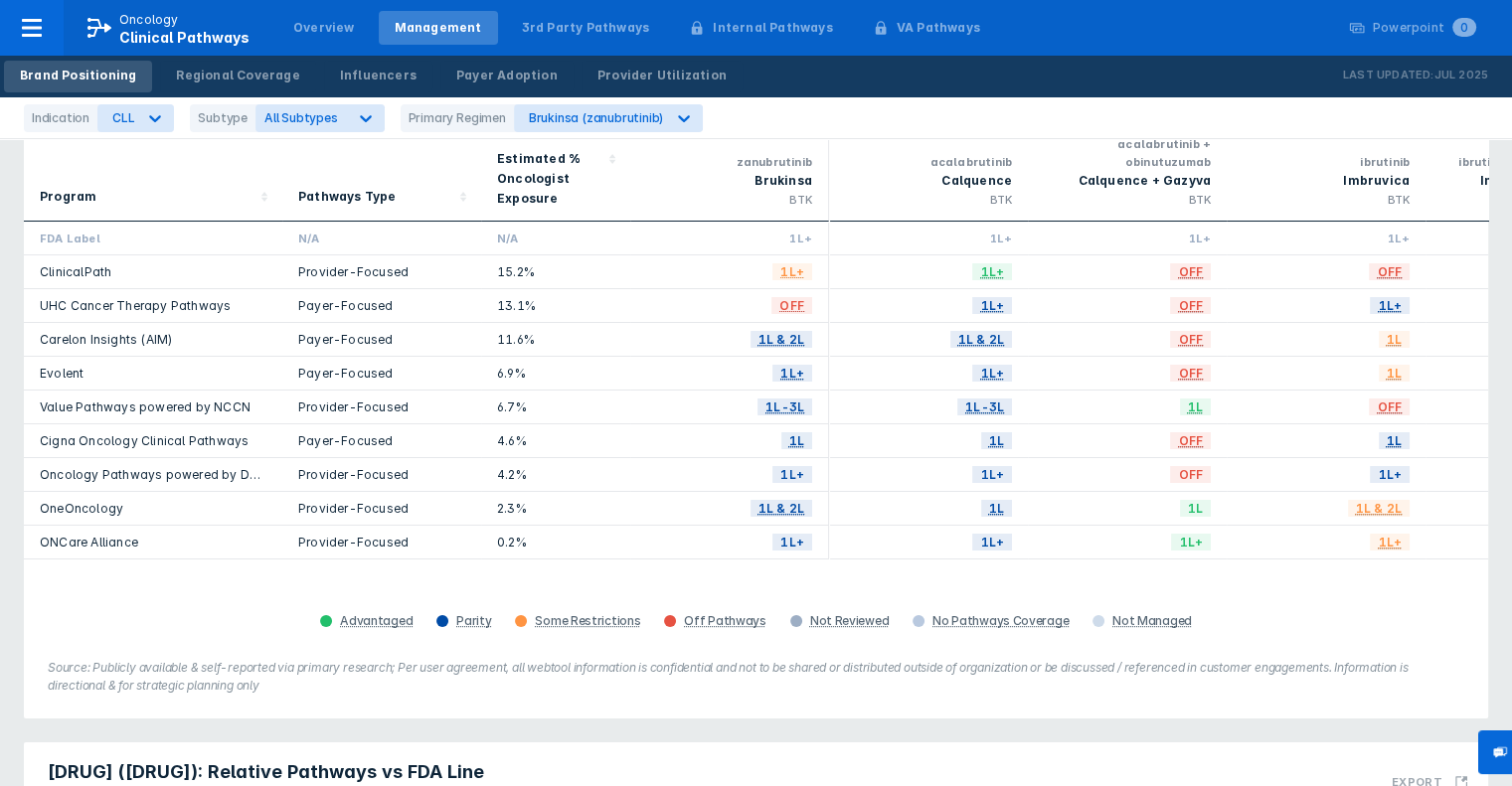 scroll, scrollTop: 0, scrollLeft: 0, axis: both 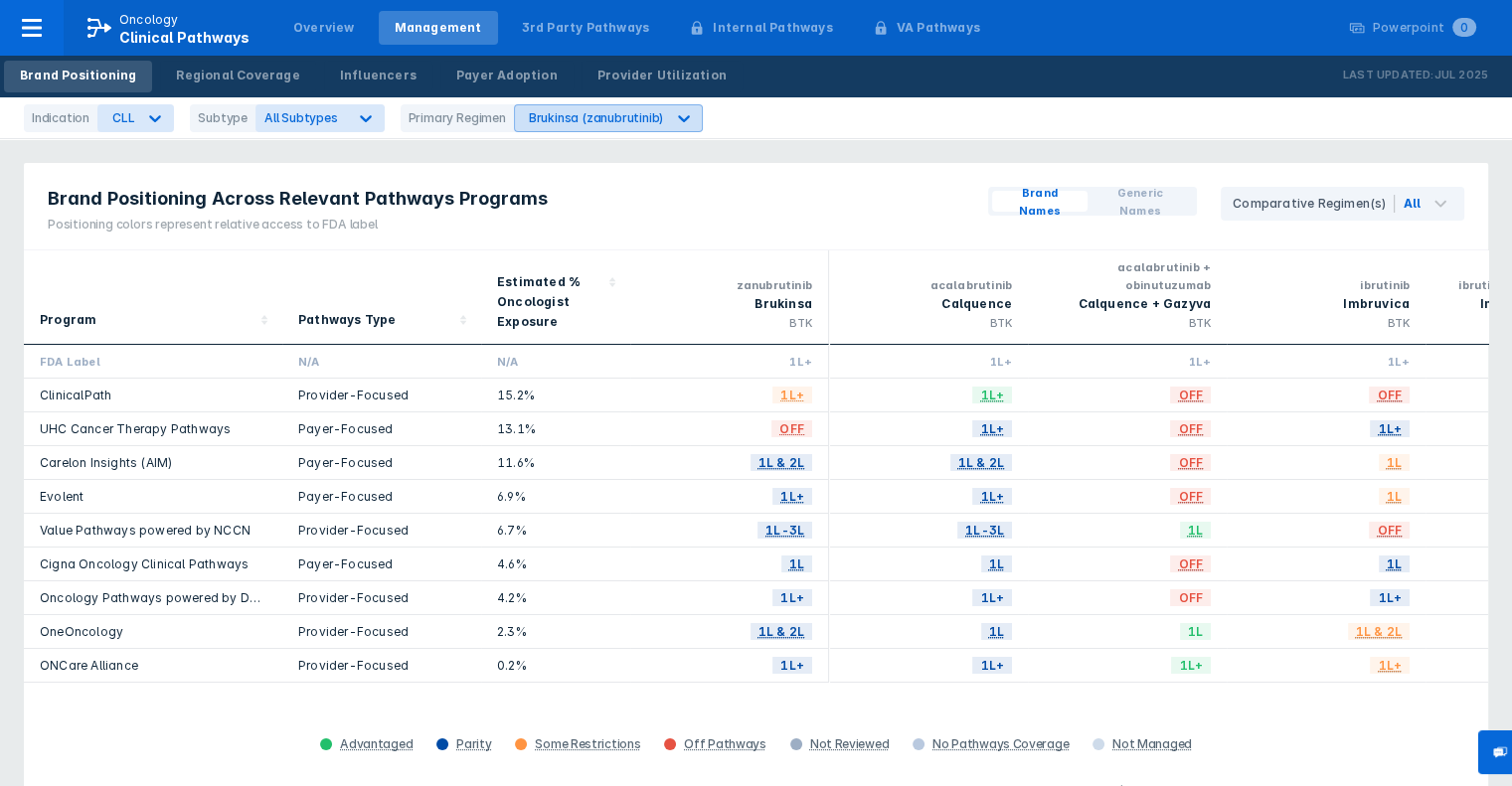 click at bounding box center [155, 118] 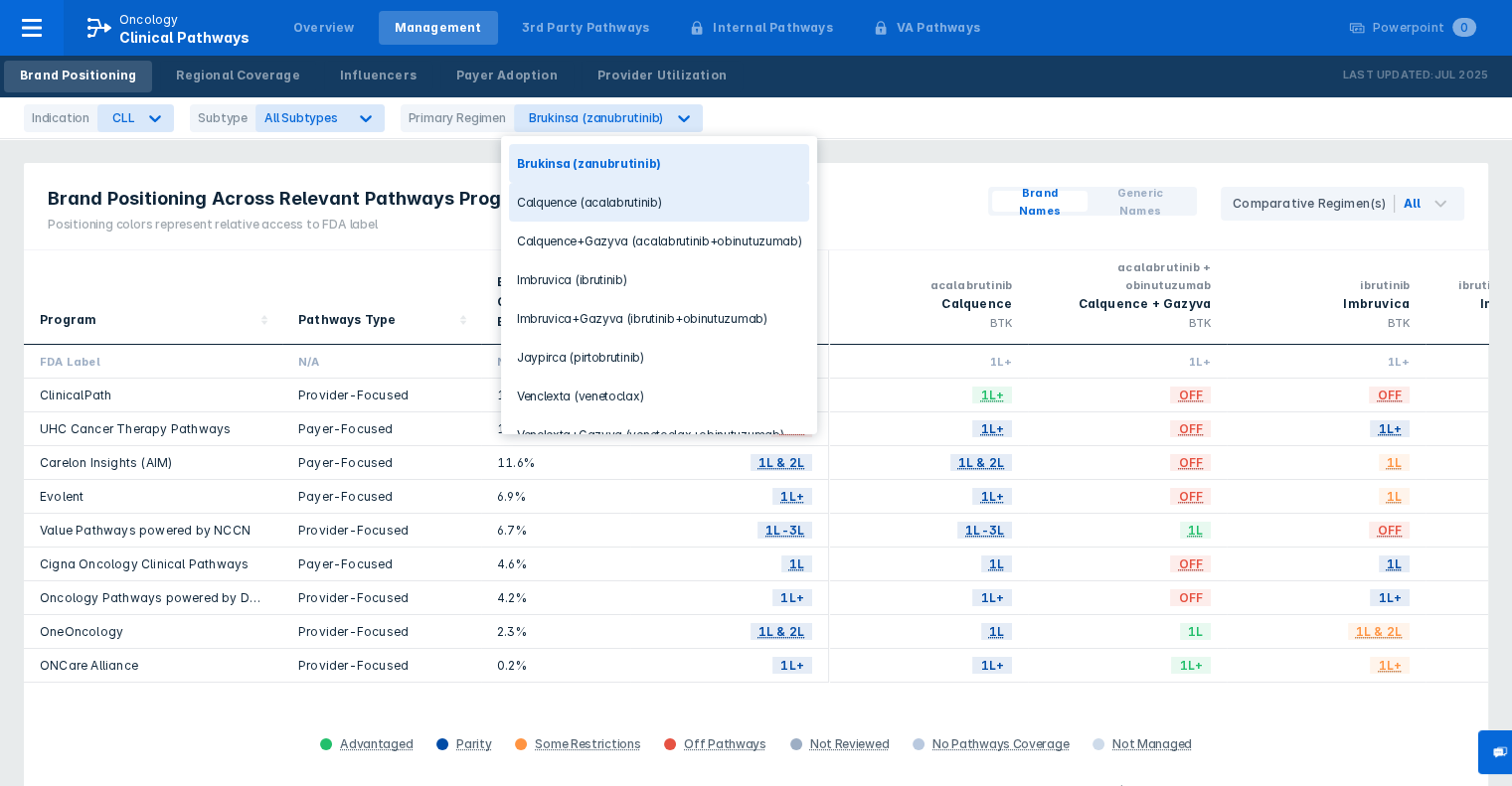 click on "Calquence (acalabrutinib)" at bounding box center (659, 202) 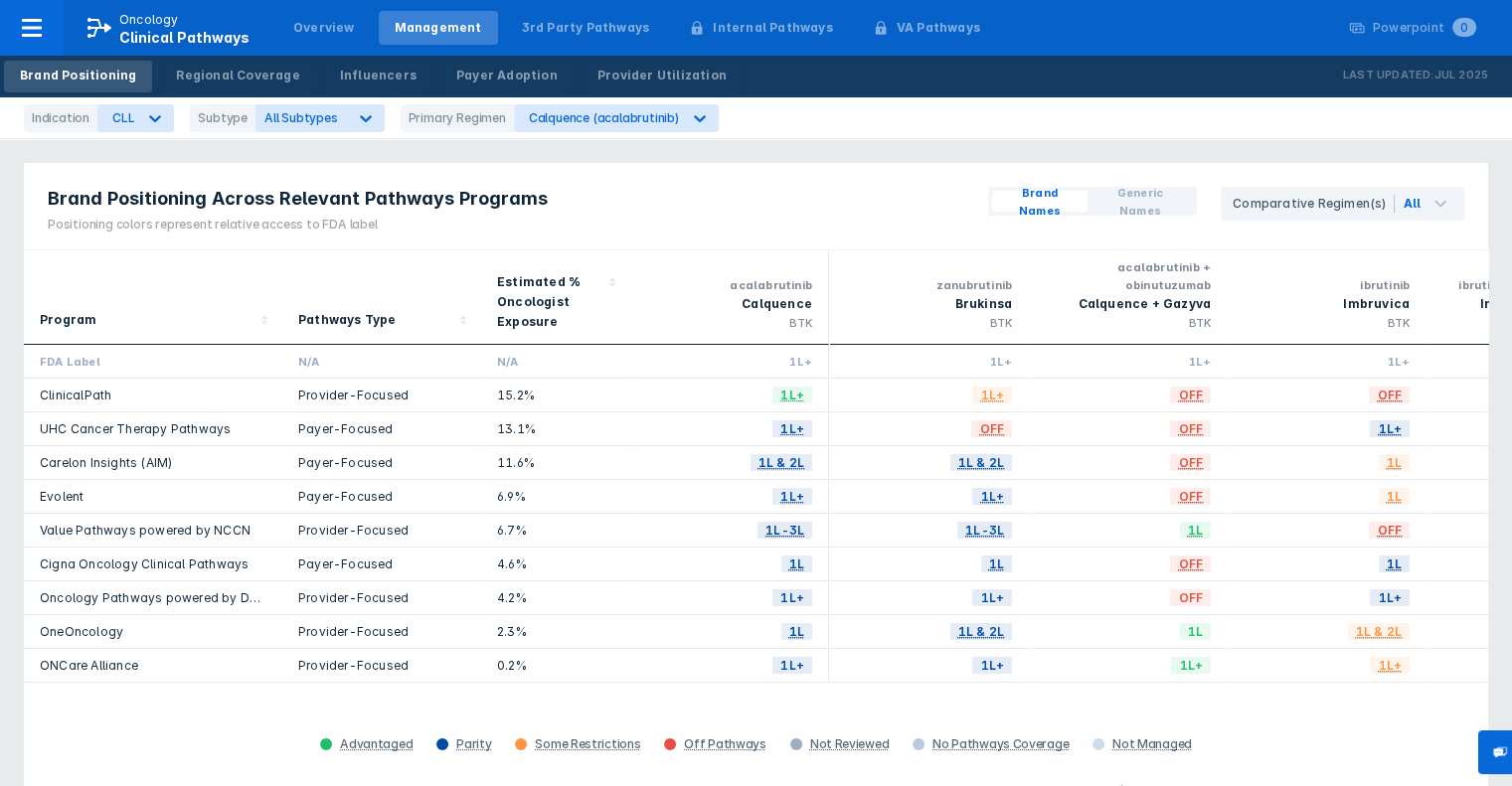 click on "1L+" at bounding box center [1787, 394] 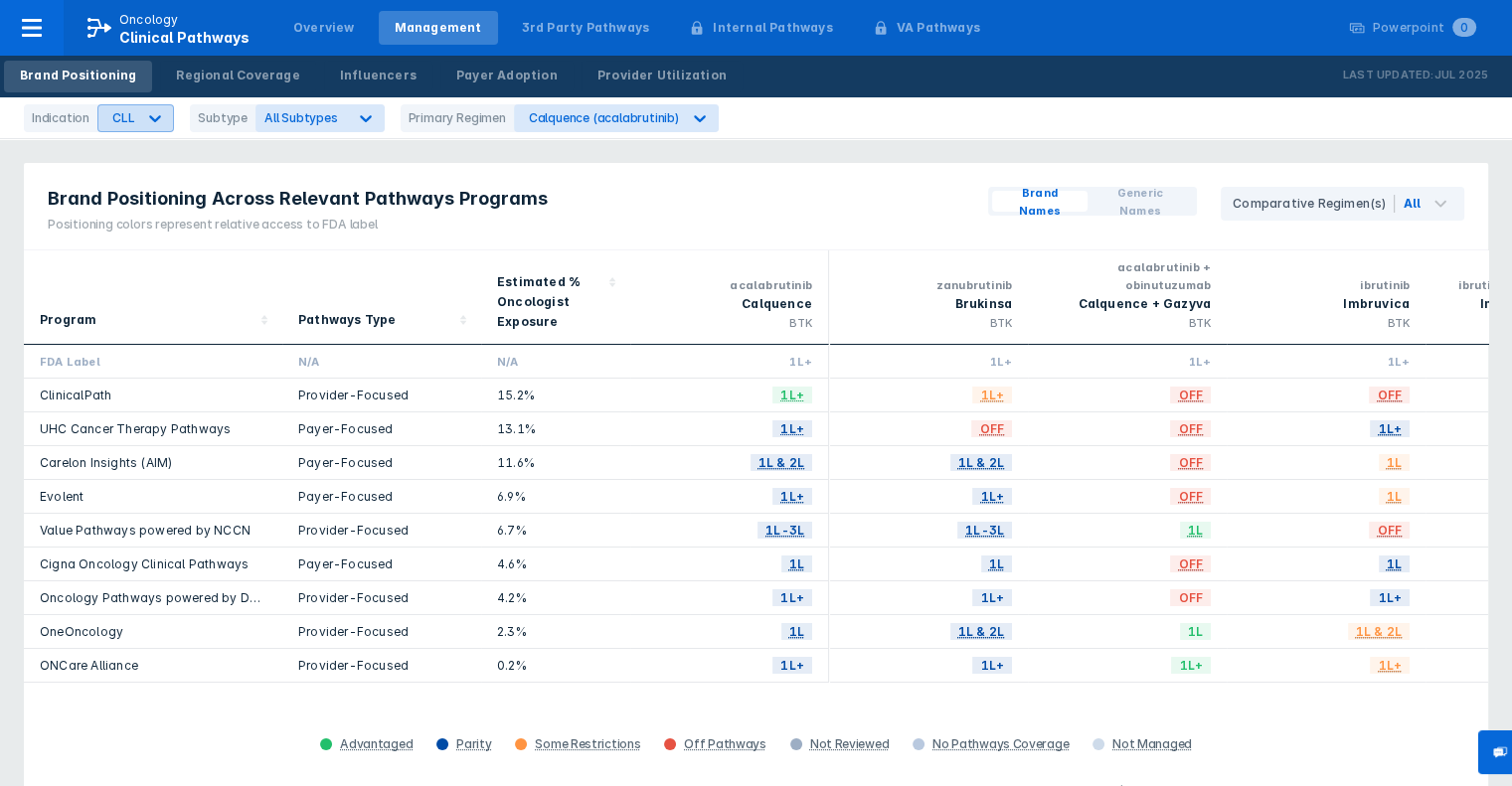 click at bounding box center [155, 118] 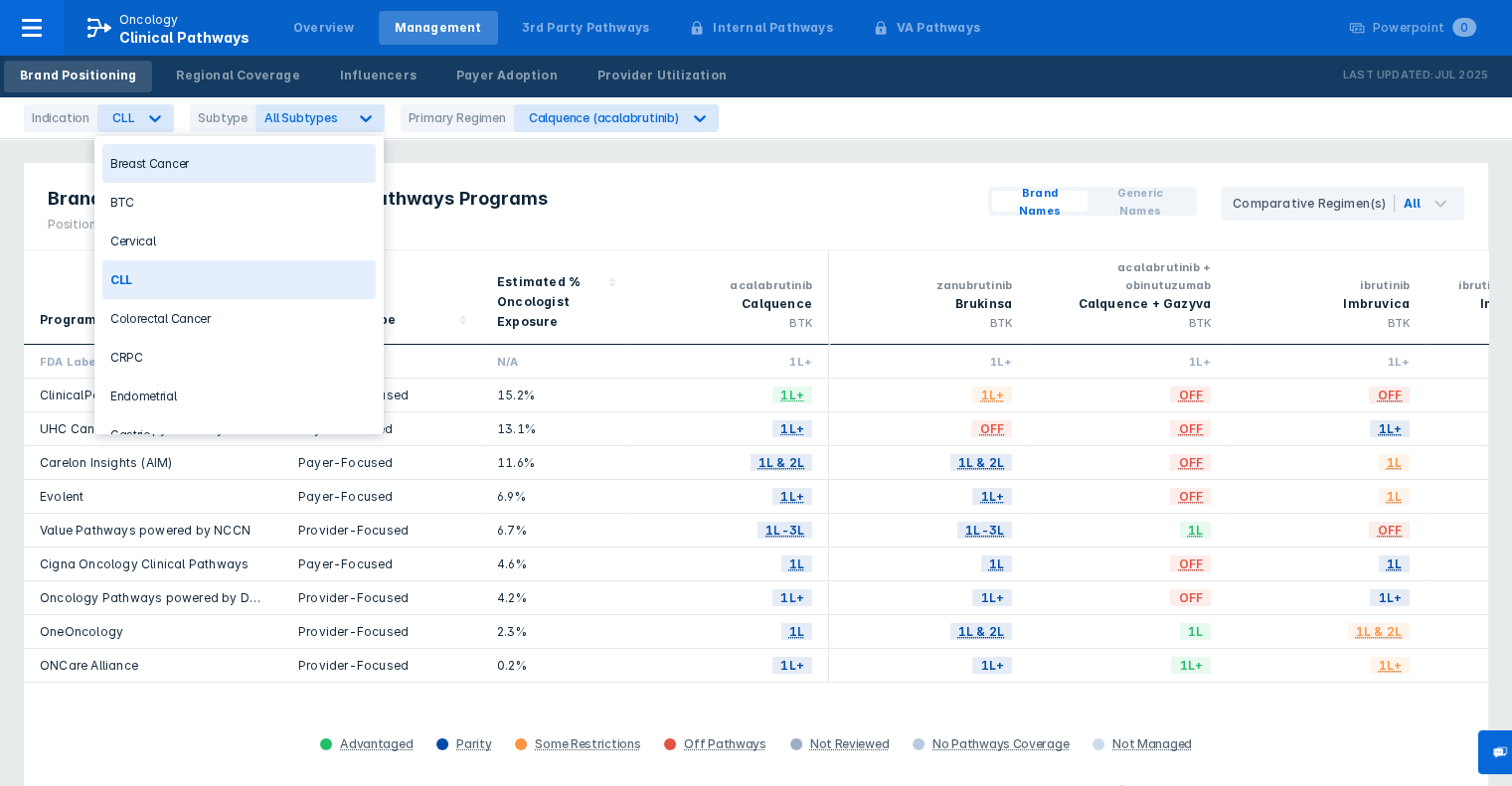 click on "Breast Cancer" at bounding box center [239, 163] 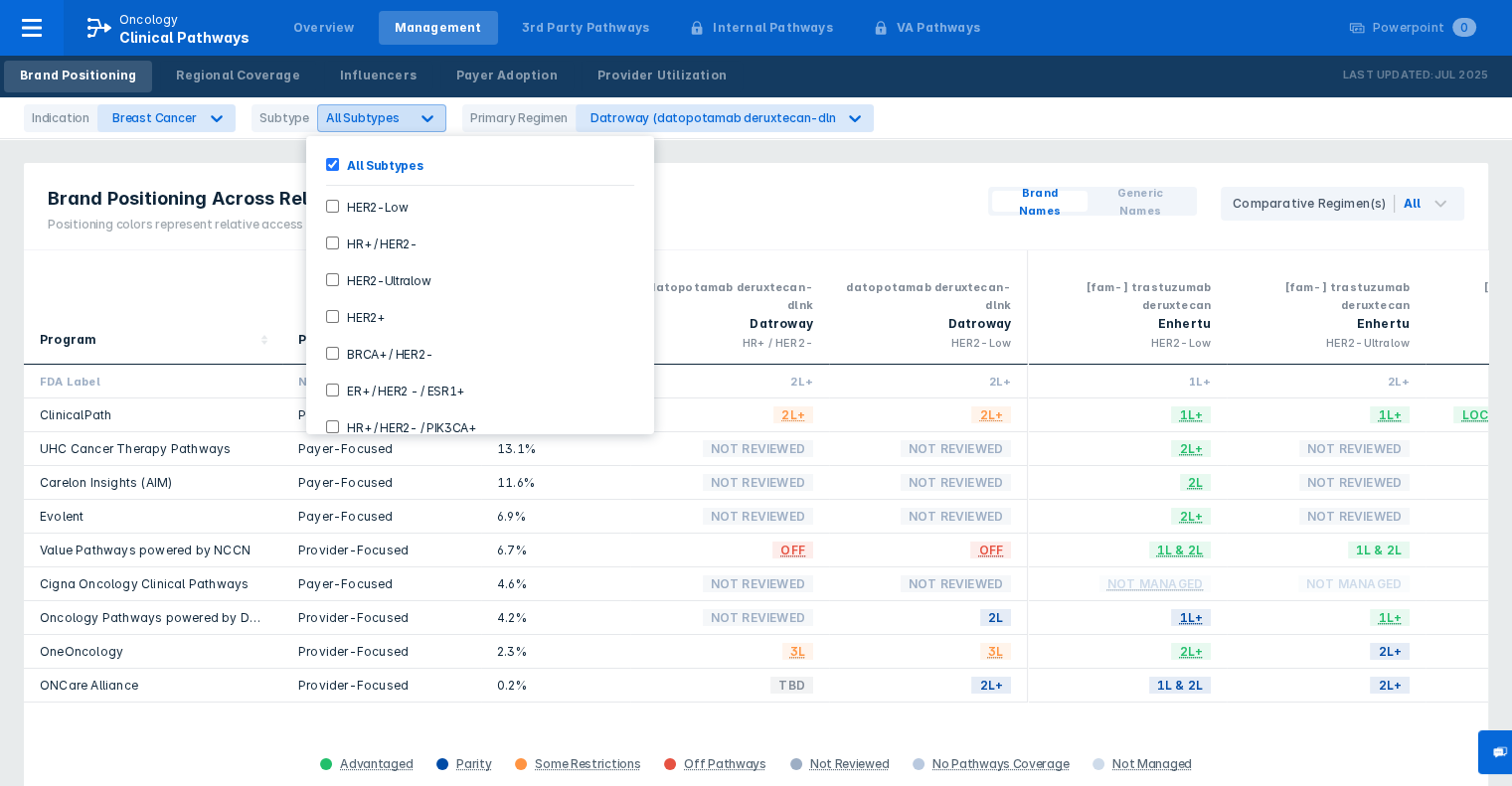 drag, startPoint x: 386, startPoint y: 117, endPoint x: 409, endPoint y: 120, distance: 23.194827 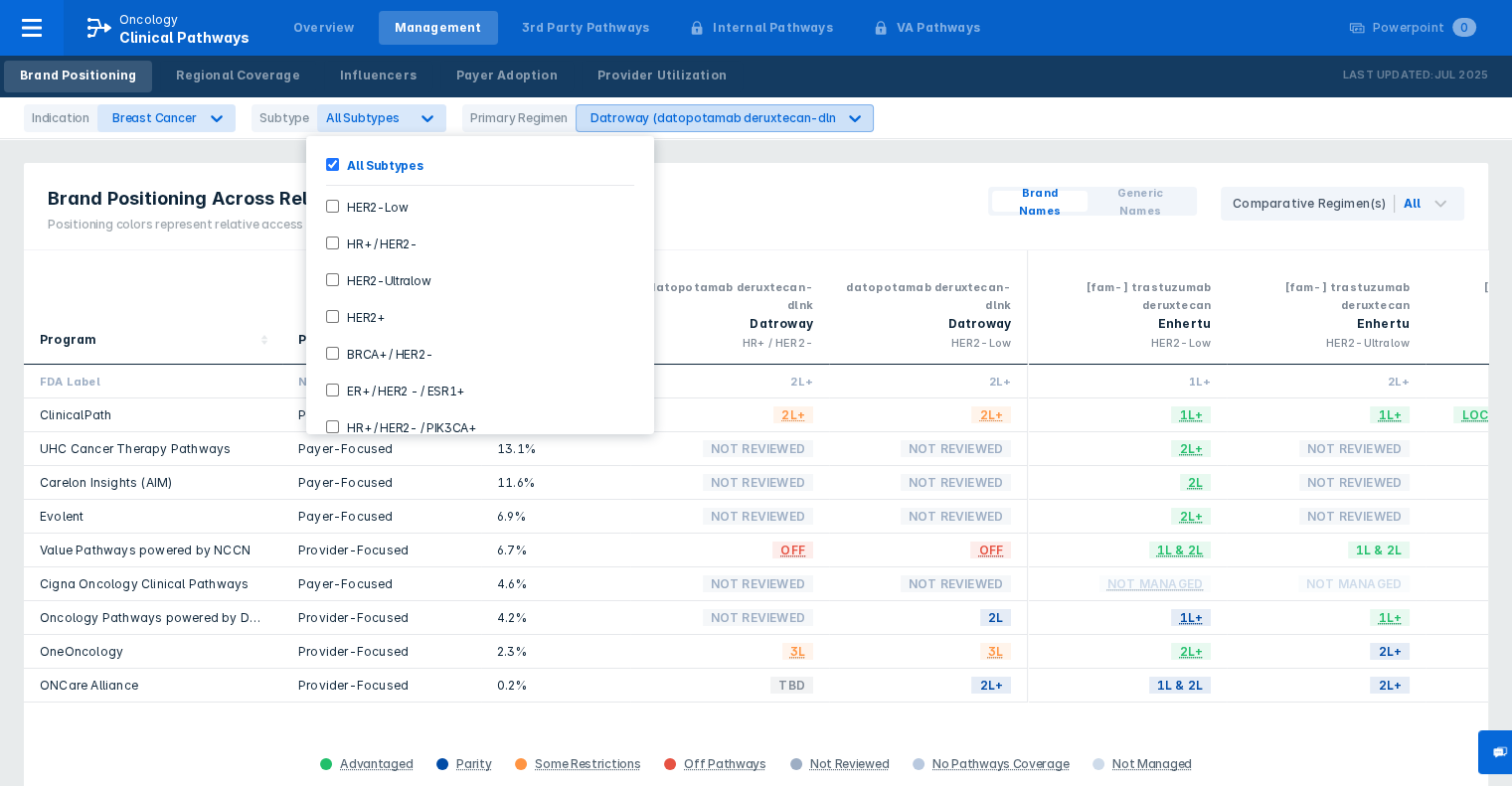 click on "Datroway (datopotamab deruxtecan-dlnk)" at bounding box center [148, 118] 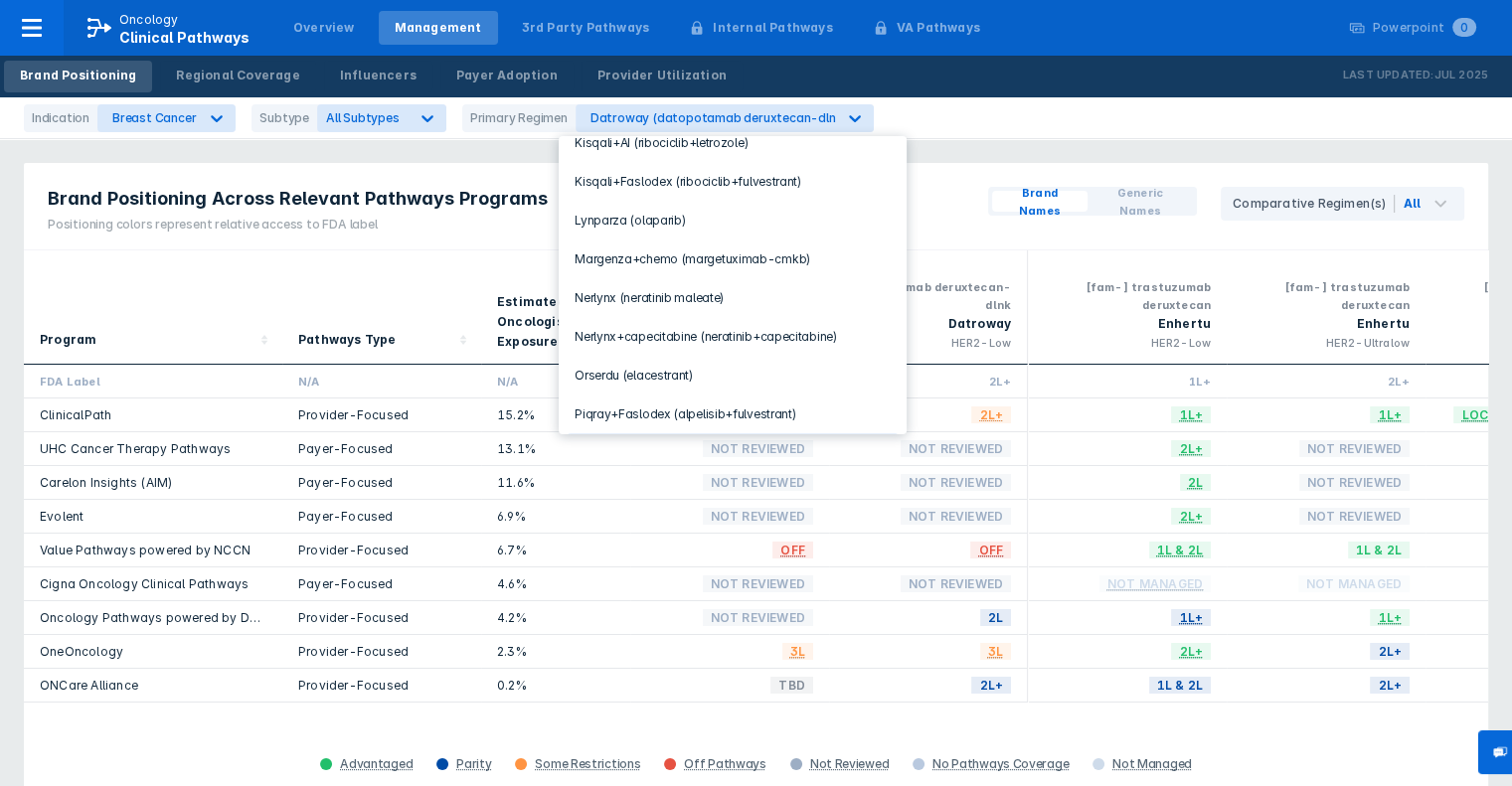 scroll, scrollTop: 707, scrollLeft: 0, axis: vertical 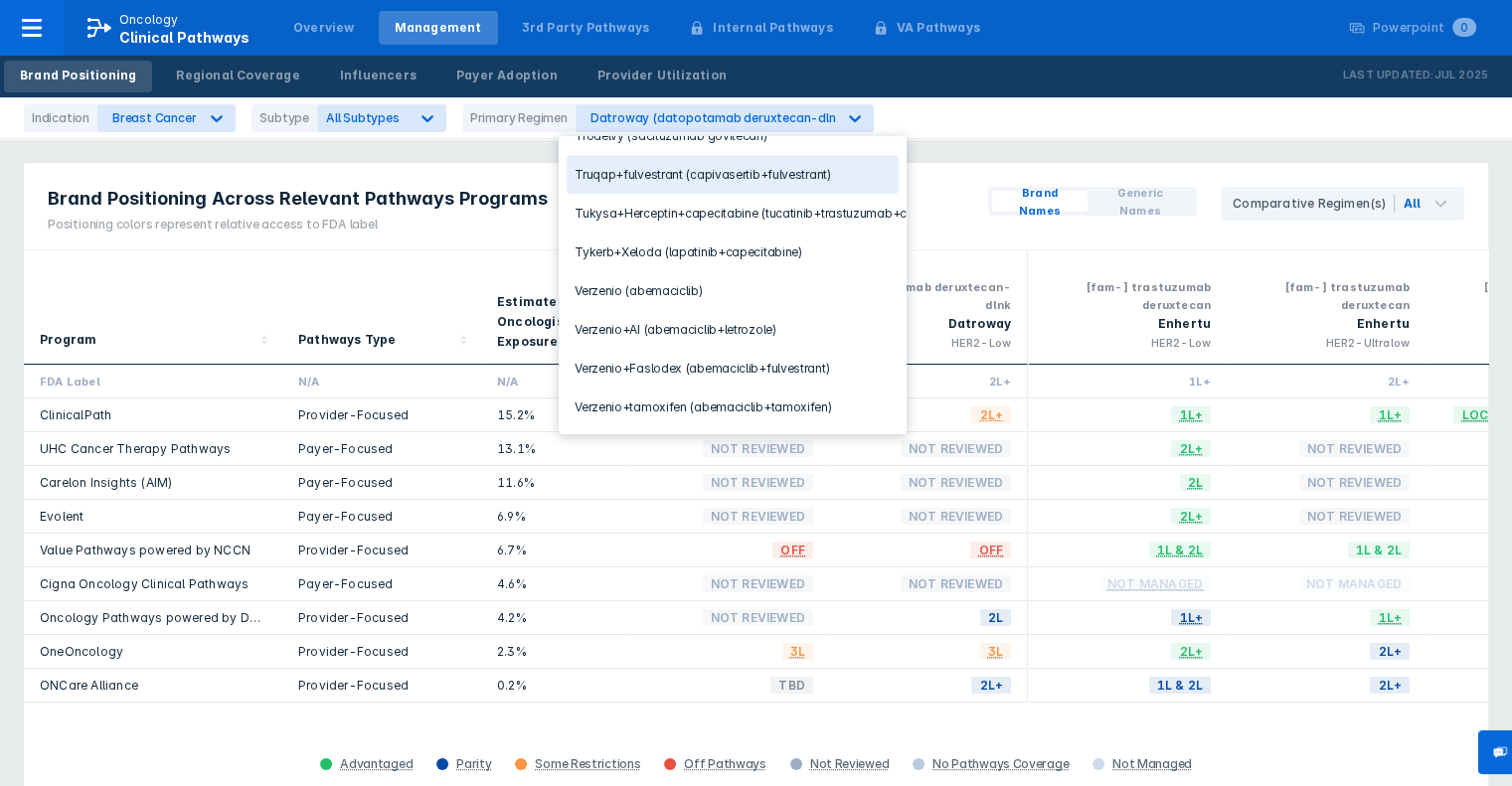 click on "Truqap+fulvestrant (capivasertib+fulvestrant)" at bounding box center (733, 174) 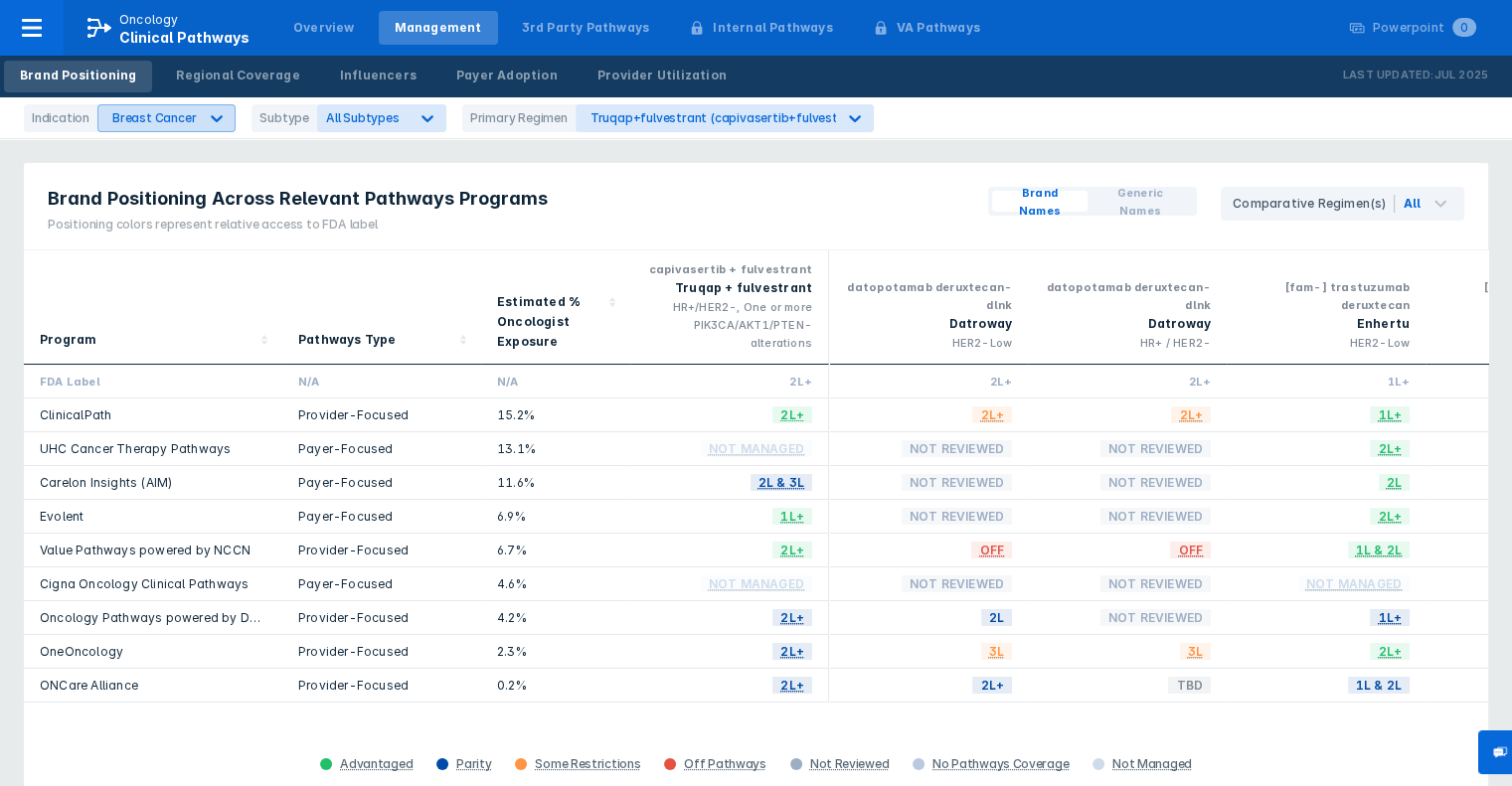 click at bounding box center (218, 118) 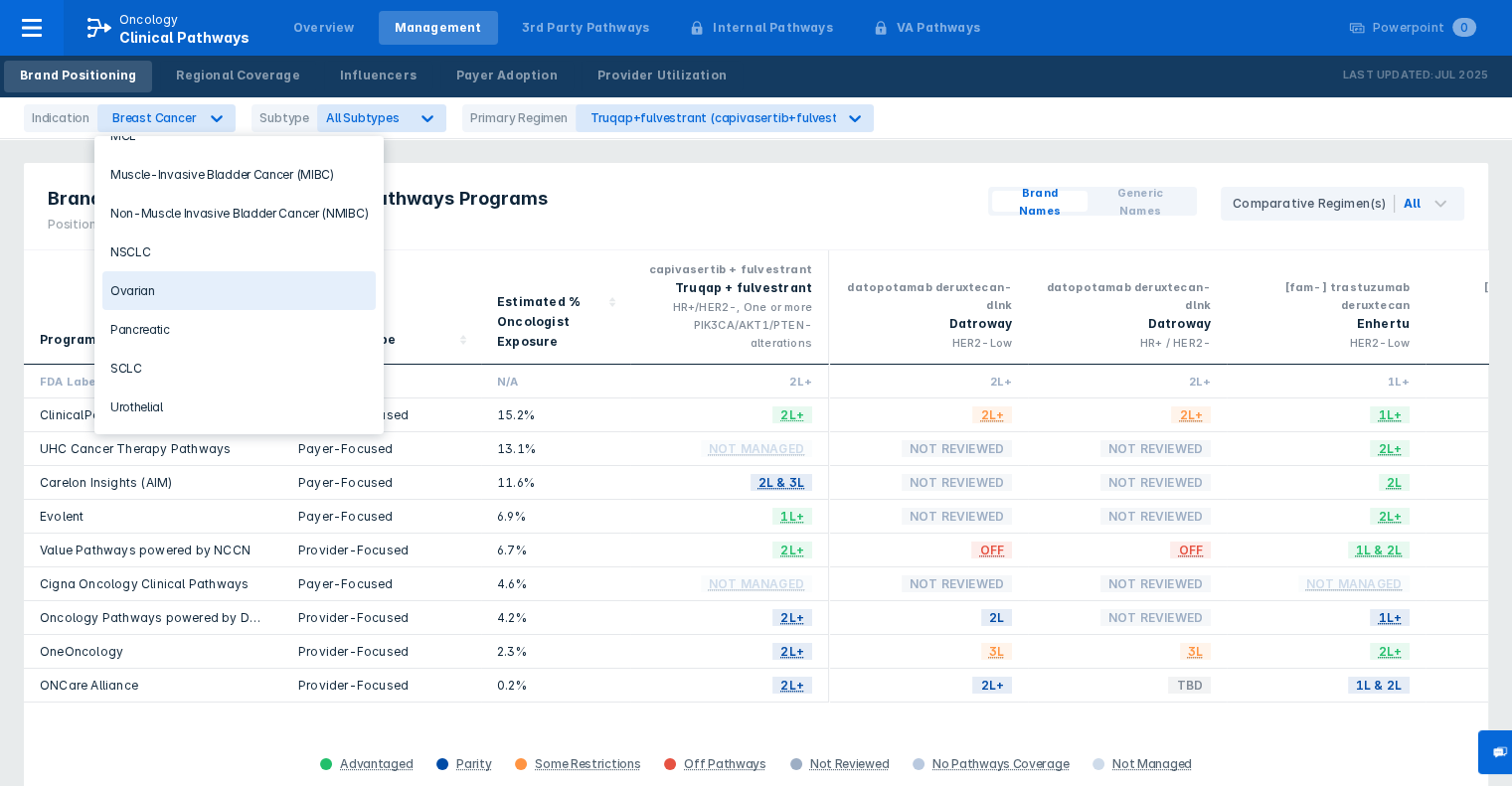 scroll, scrollTop: 214, scrollLeft: 0, axis: vertical 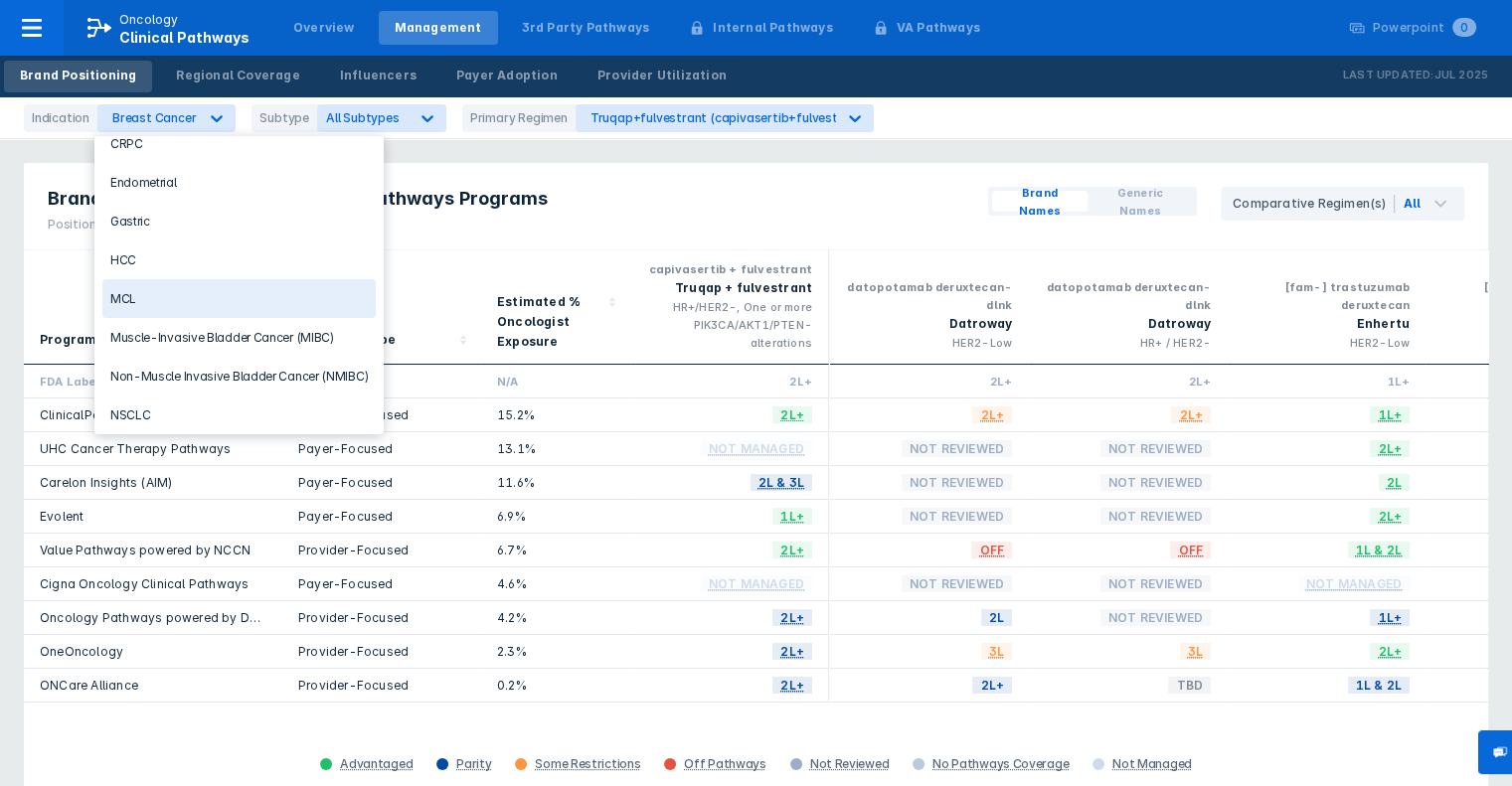 click on "MCL" at bounding box center (239, 298) 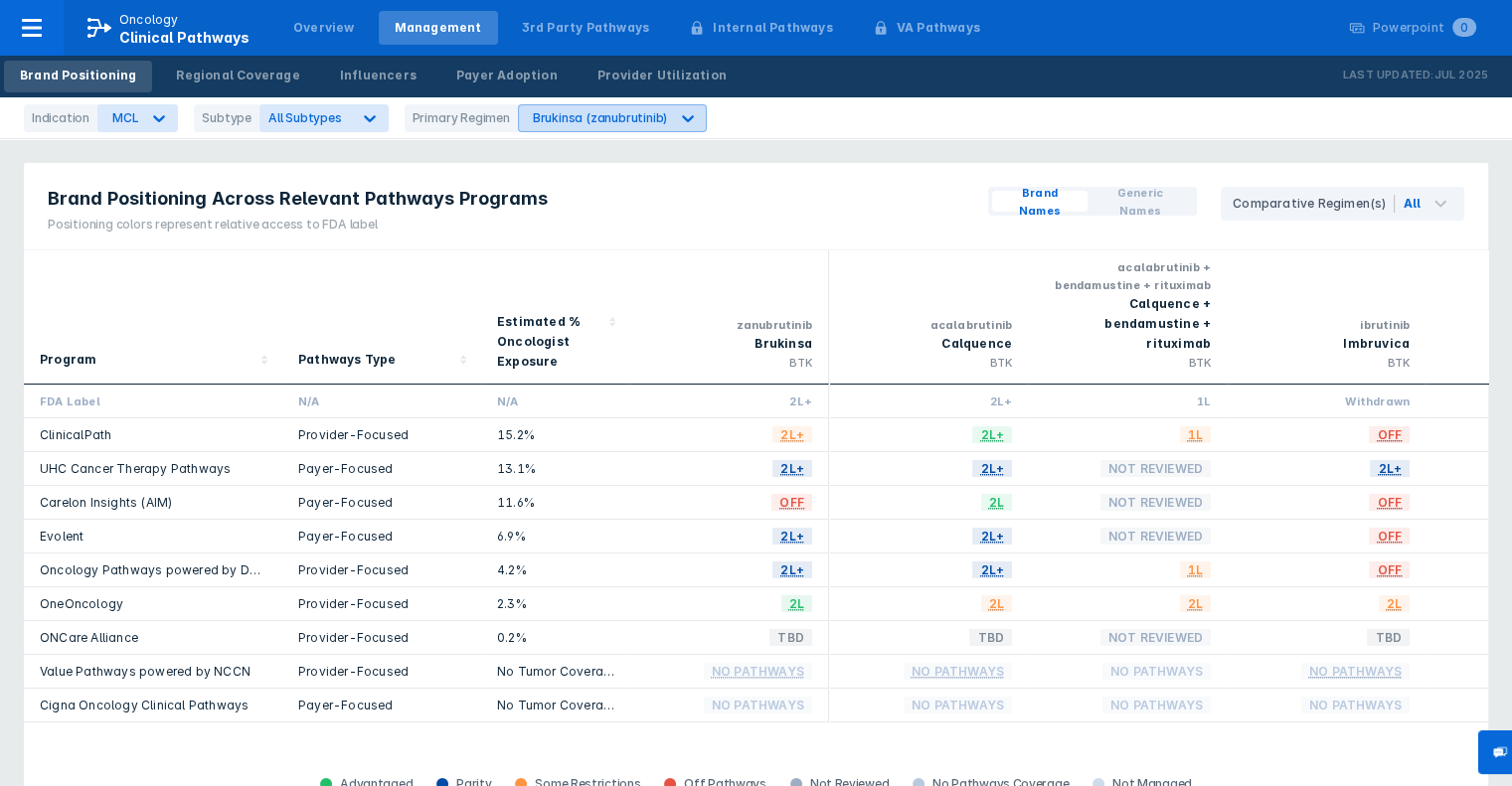 click on "Brukinsa (zanubrutinib)" at bounding box center (125, 117) 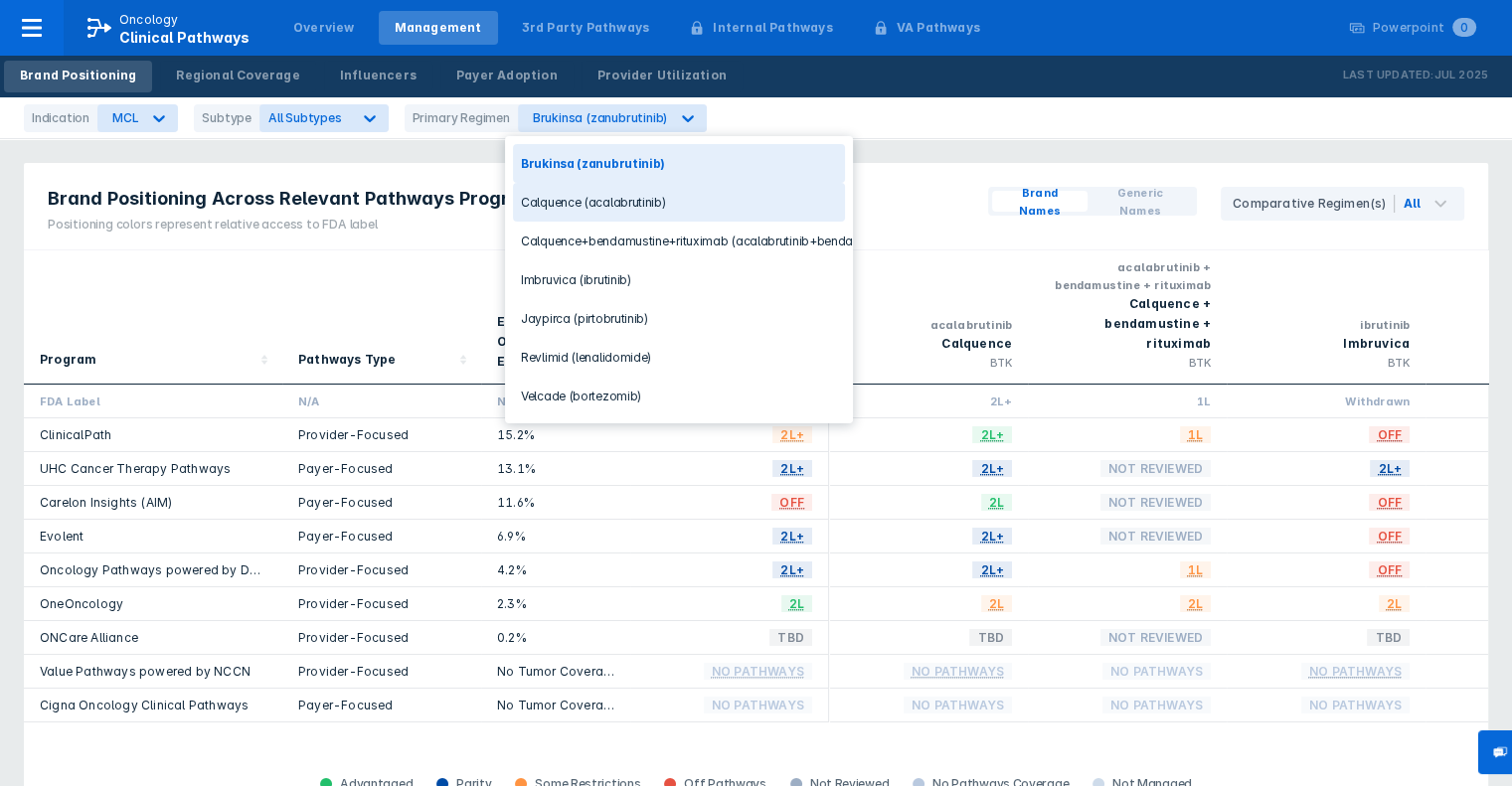 click on "Calquence (acalabrutinib)" at bounding box center [679, 202] 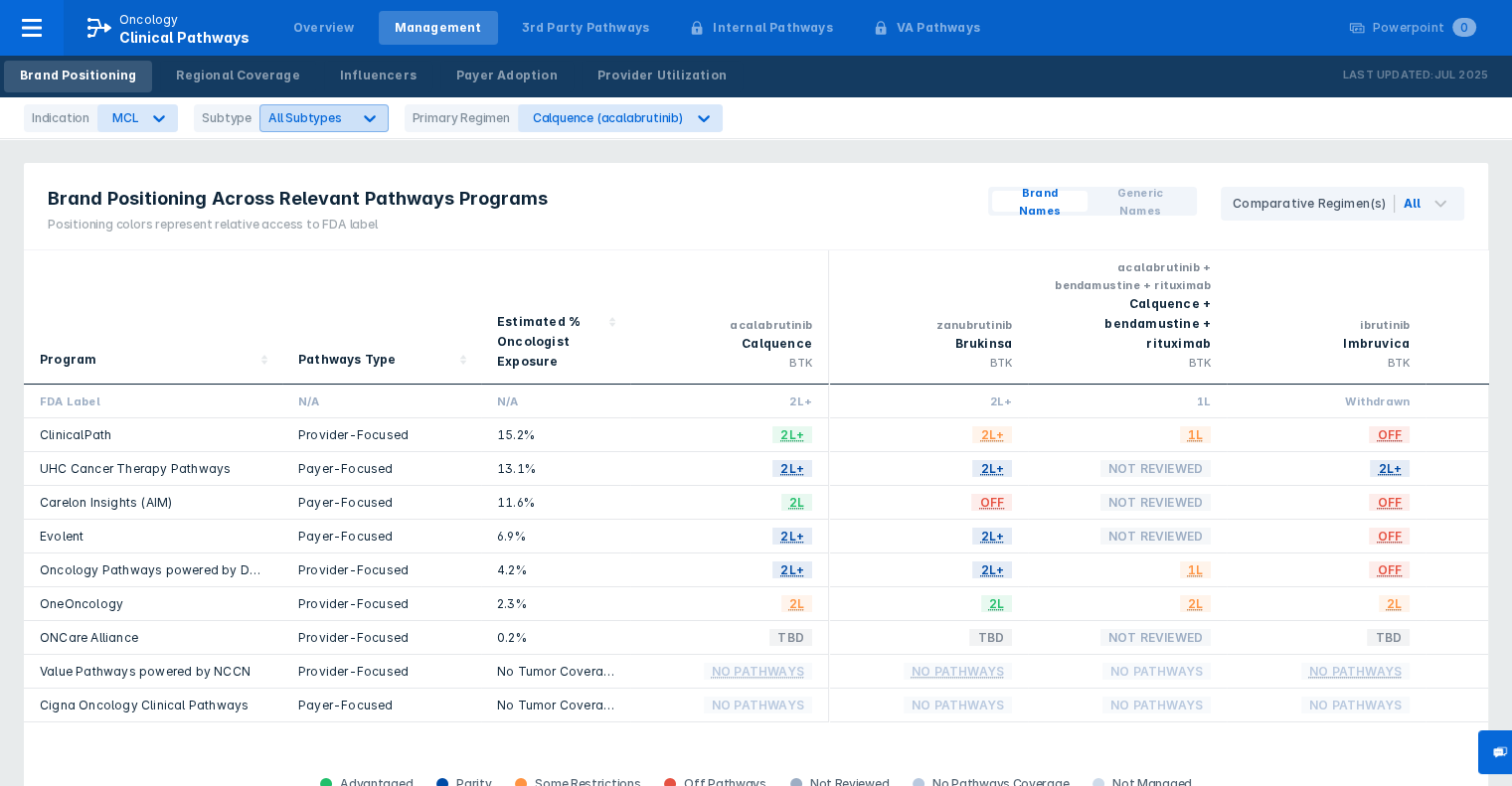 click at bounding box center (370, 118) 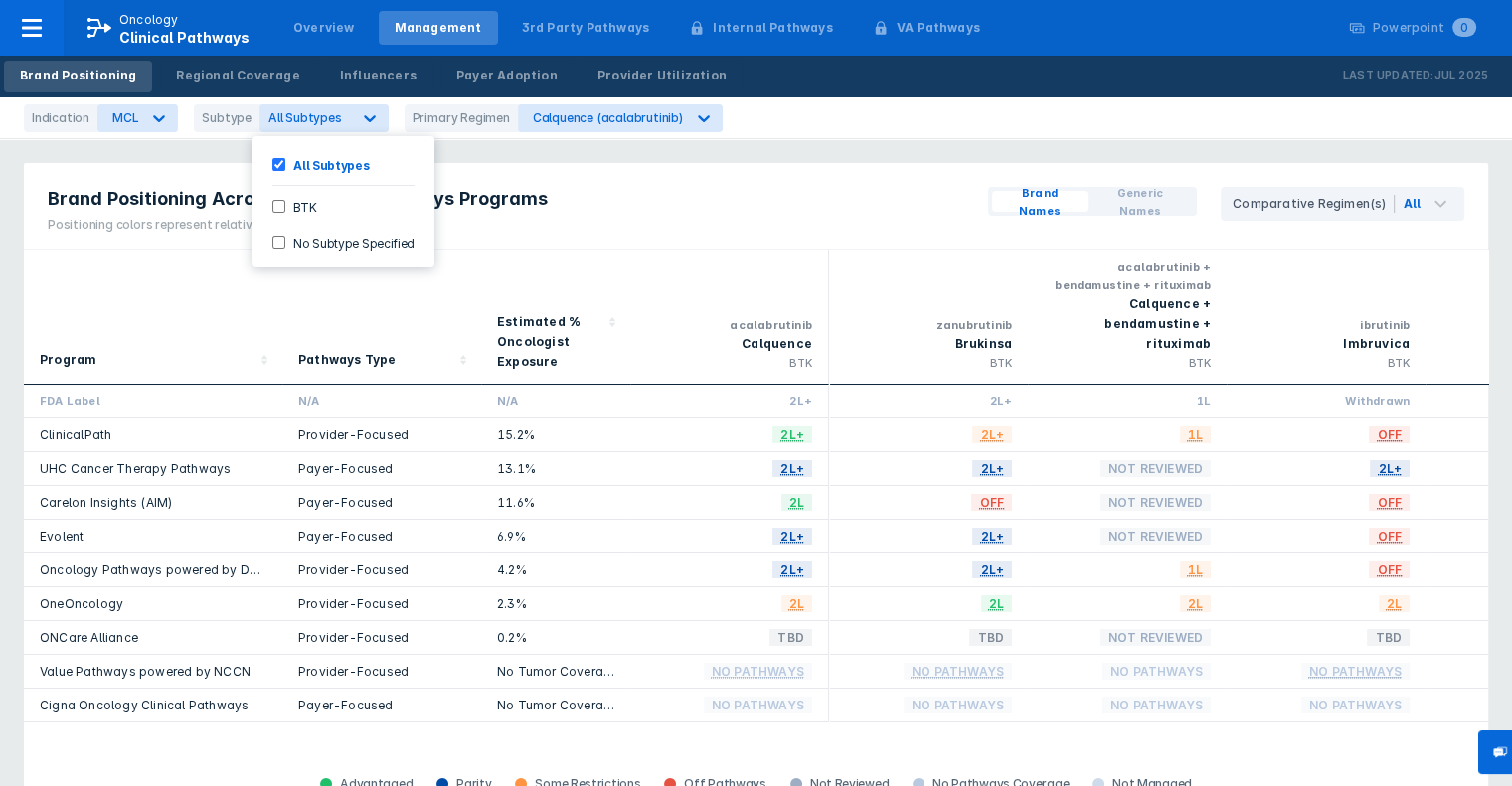 click on "Brand Positioning Across Relevant Pathways Programs Positioning colors represent relative access to FDA label Brand Names Generic Names Comparative Regimen(s) All" at bounding box center [756, 207] 